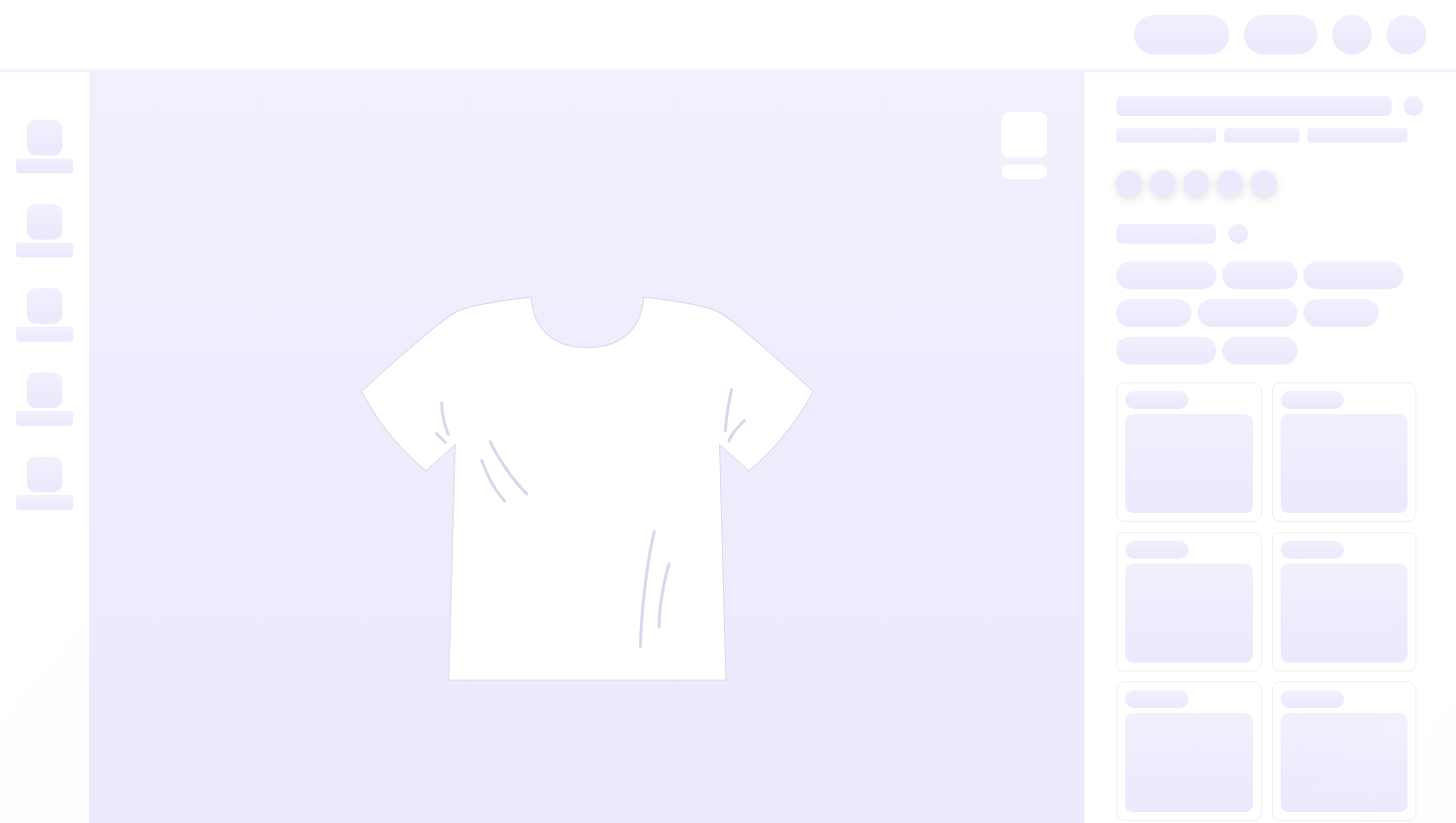 scroll, scrollTop: 0, scrollLeft: 0, axis: both 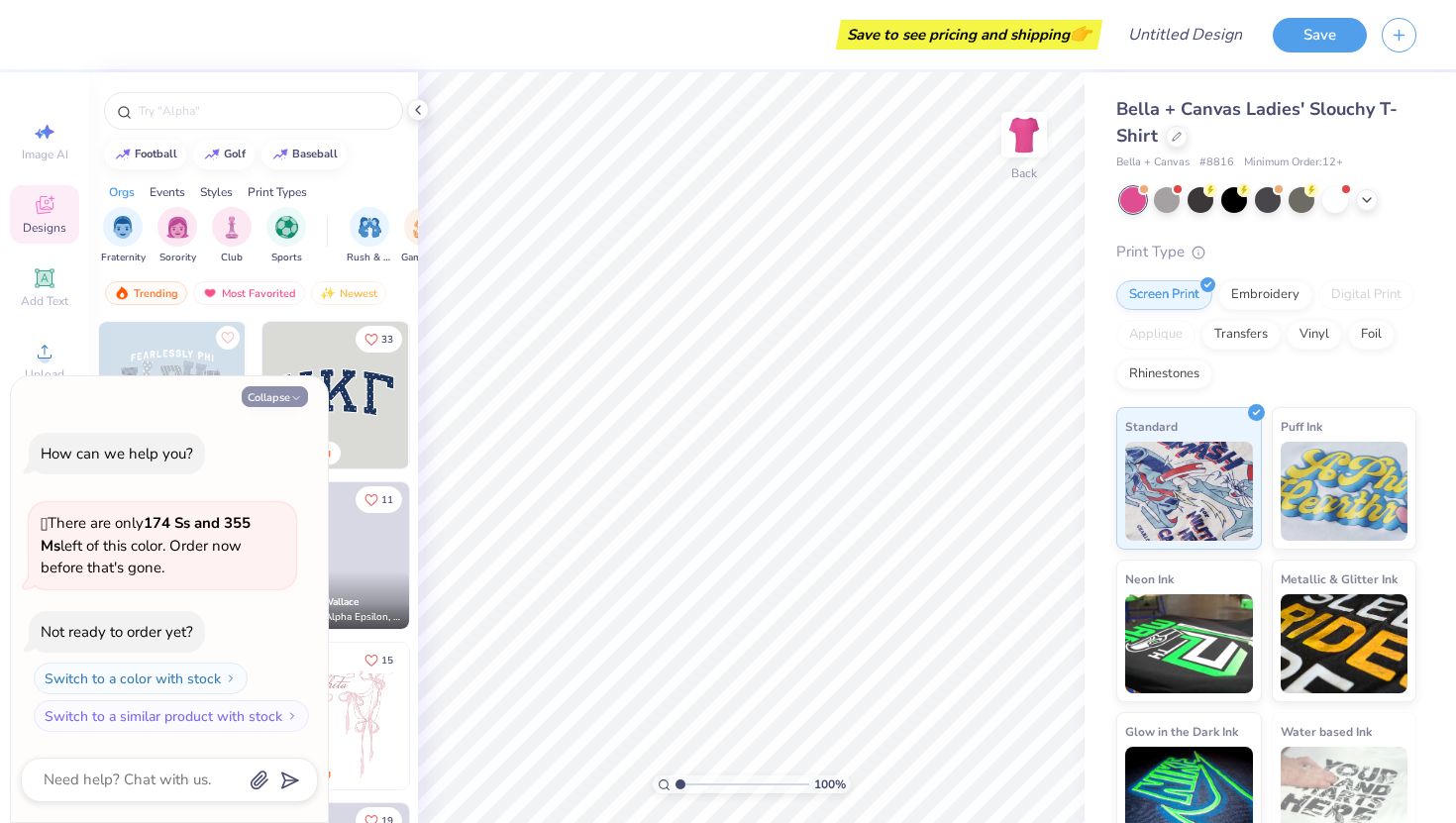 click on "Collapse" at bounding box center (274, 396) 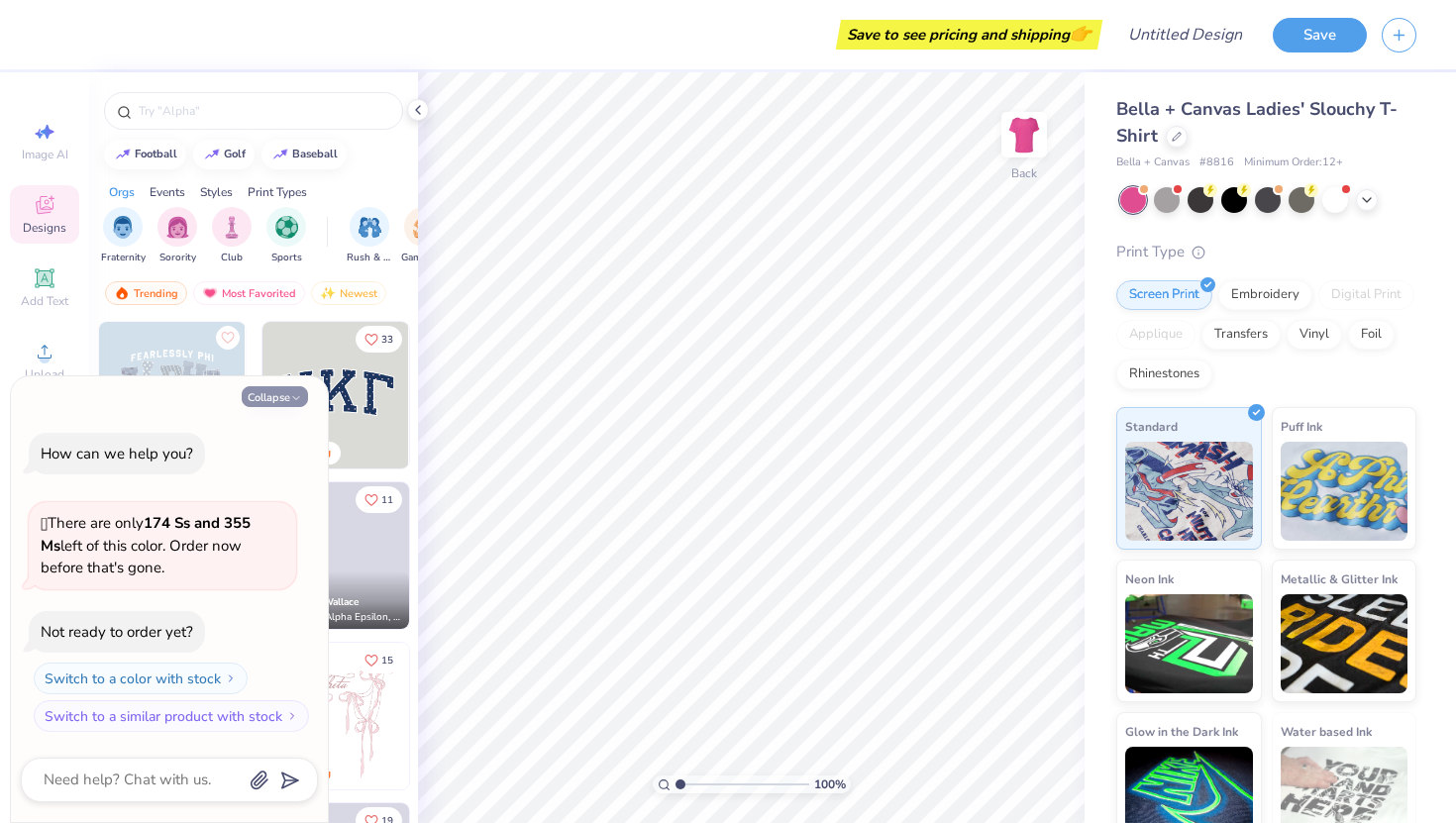 type on "x" 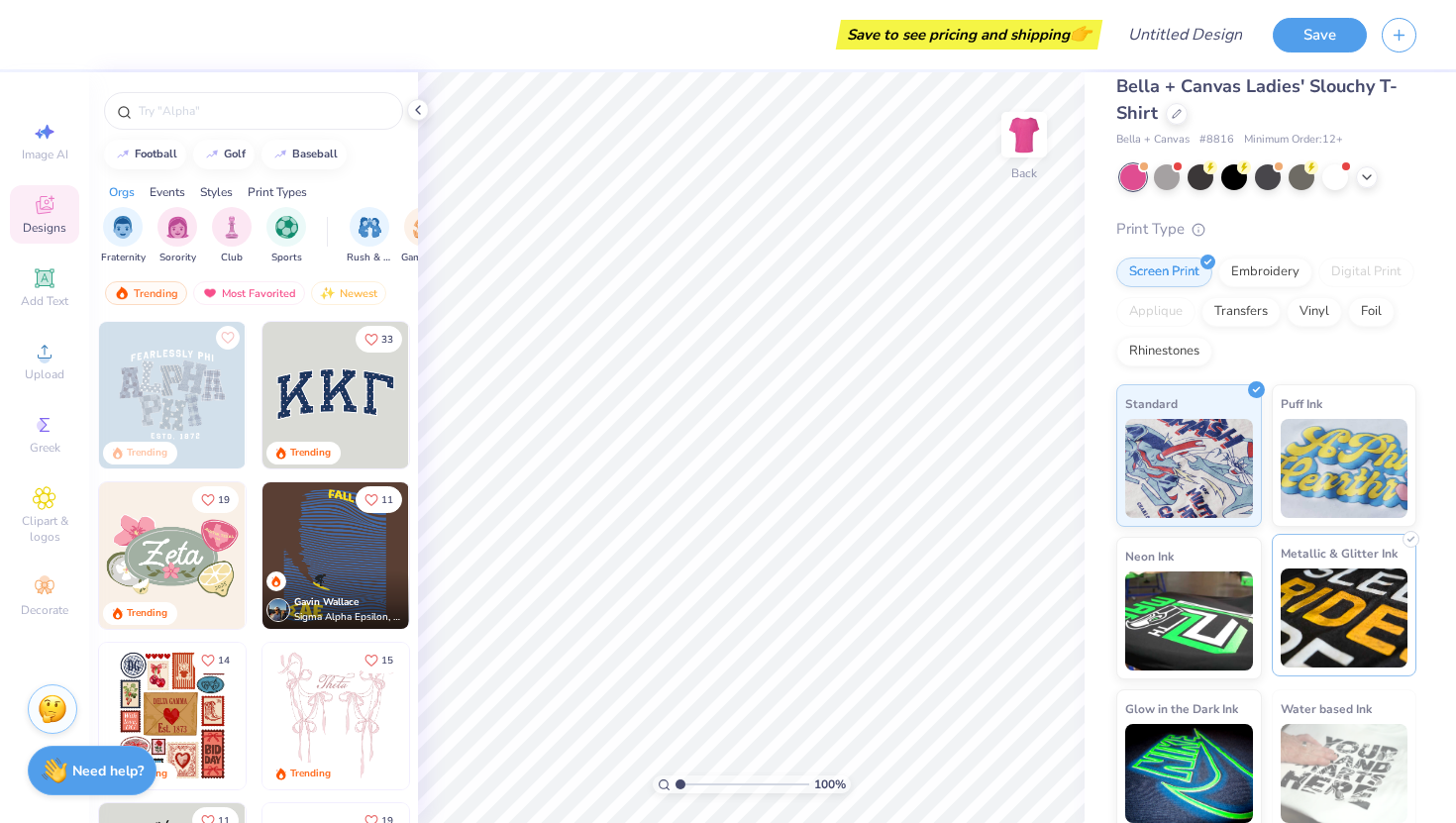 scroll, scrollTop: 32, scrollLeft: 0, axis: vertical 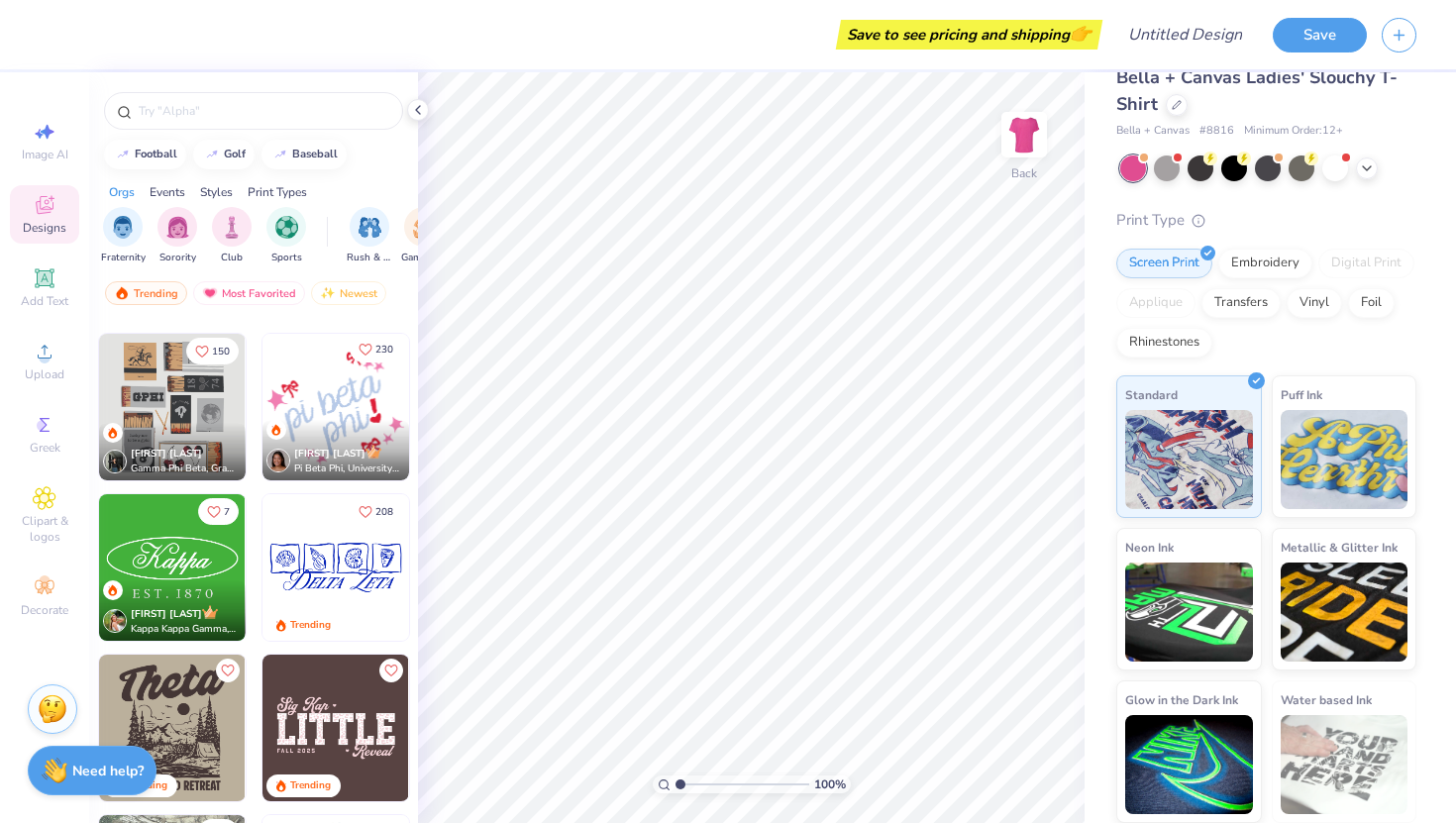 click 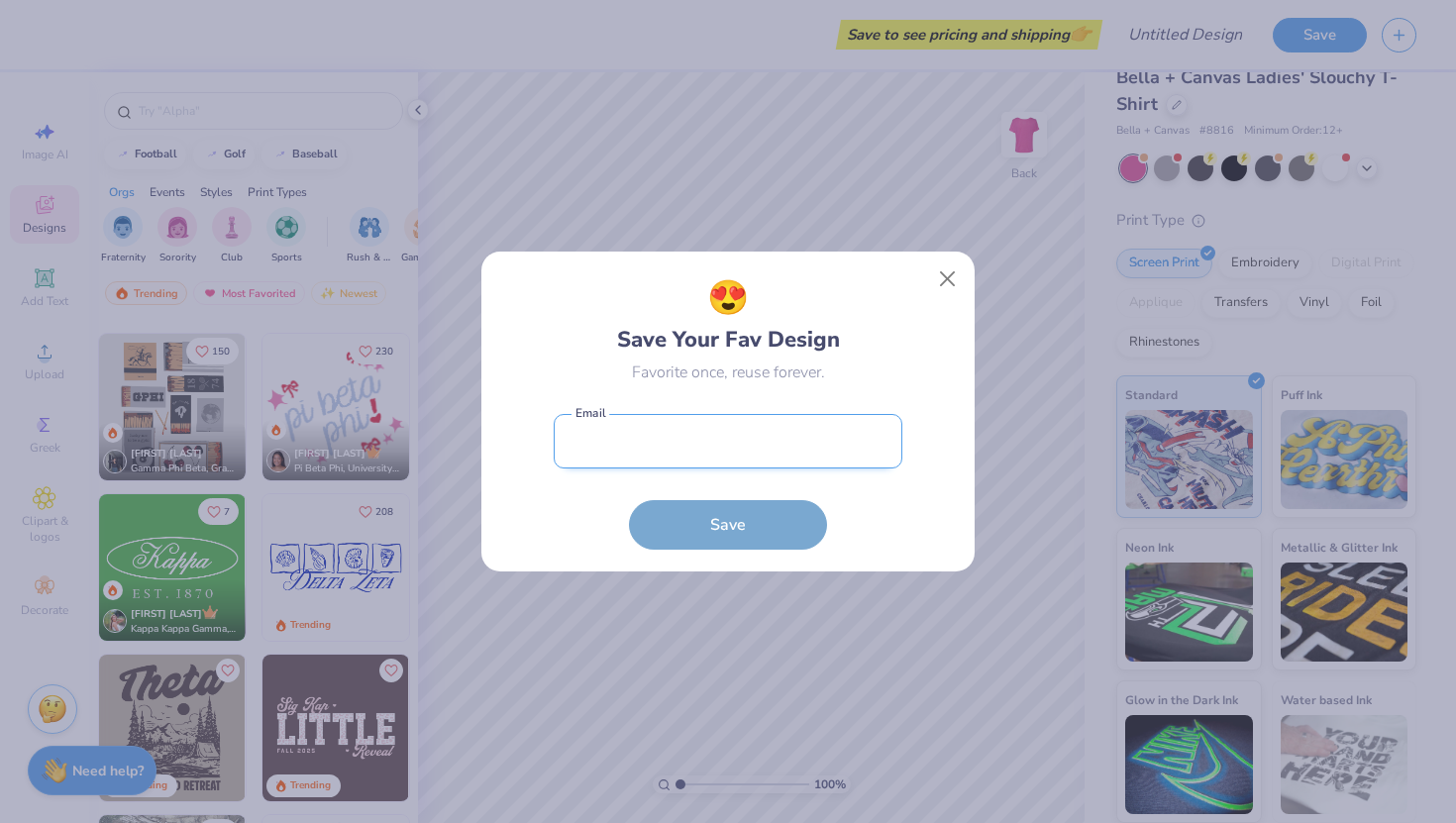click at bounding box center (728, 441) 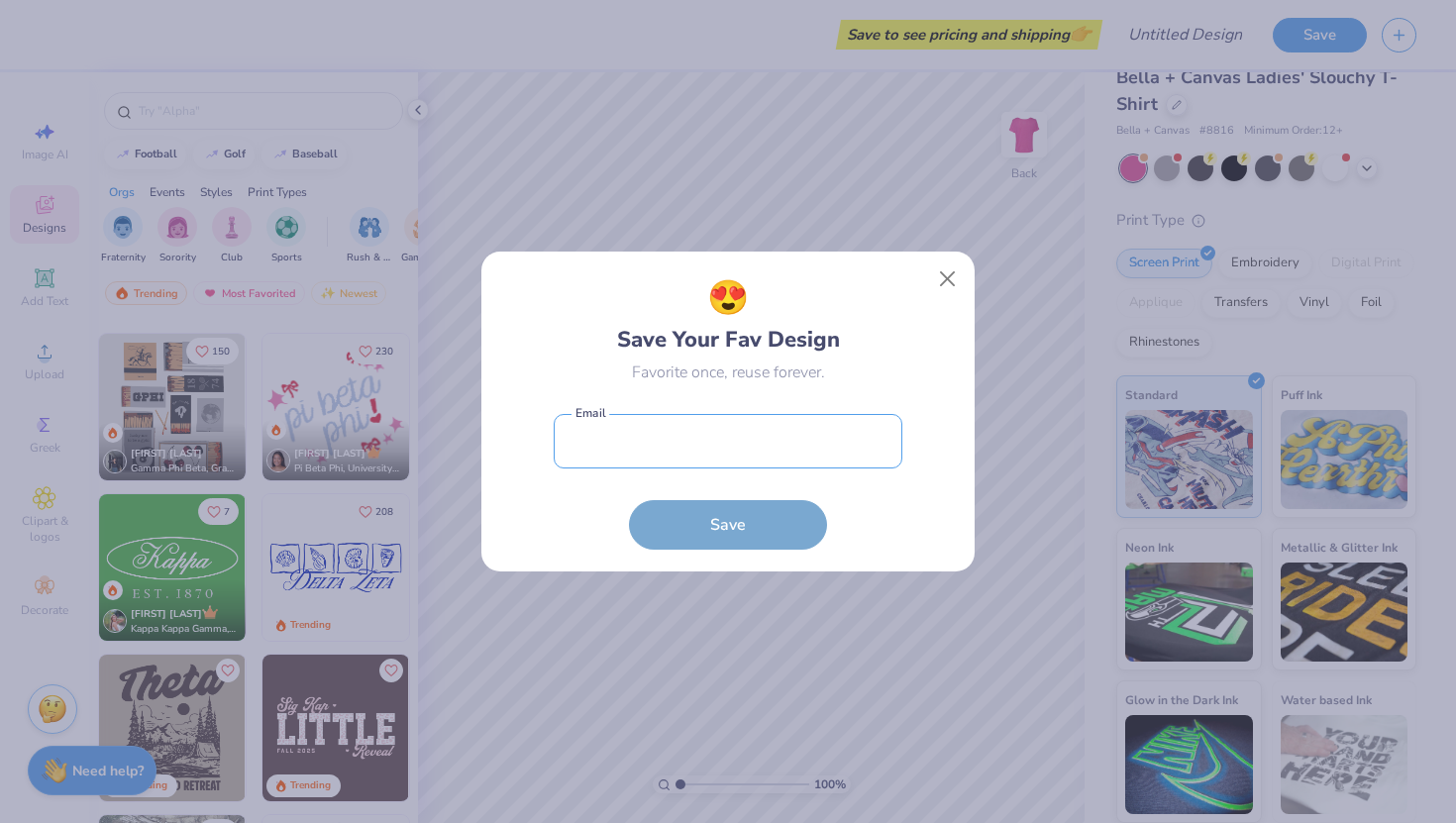 type on "[EMAIL]" 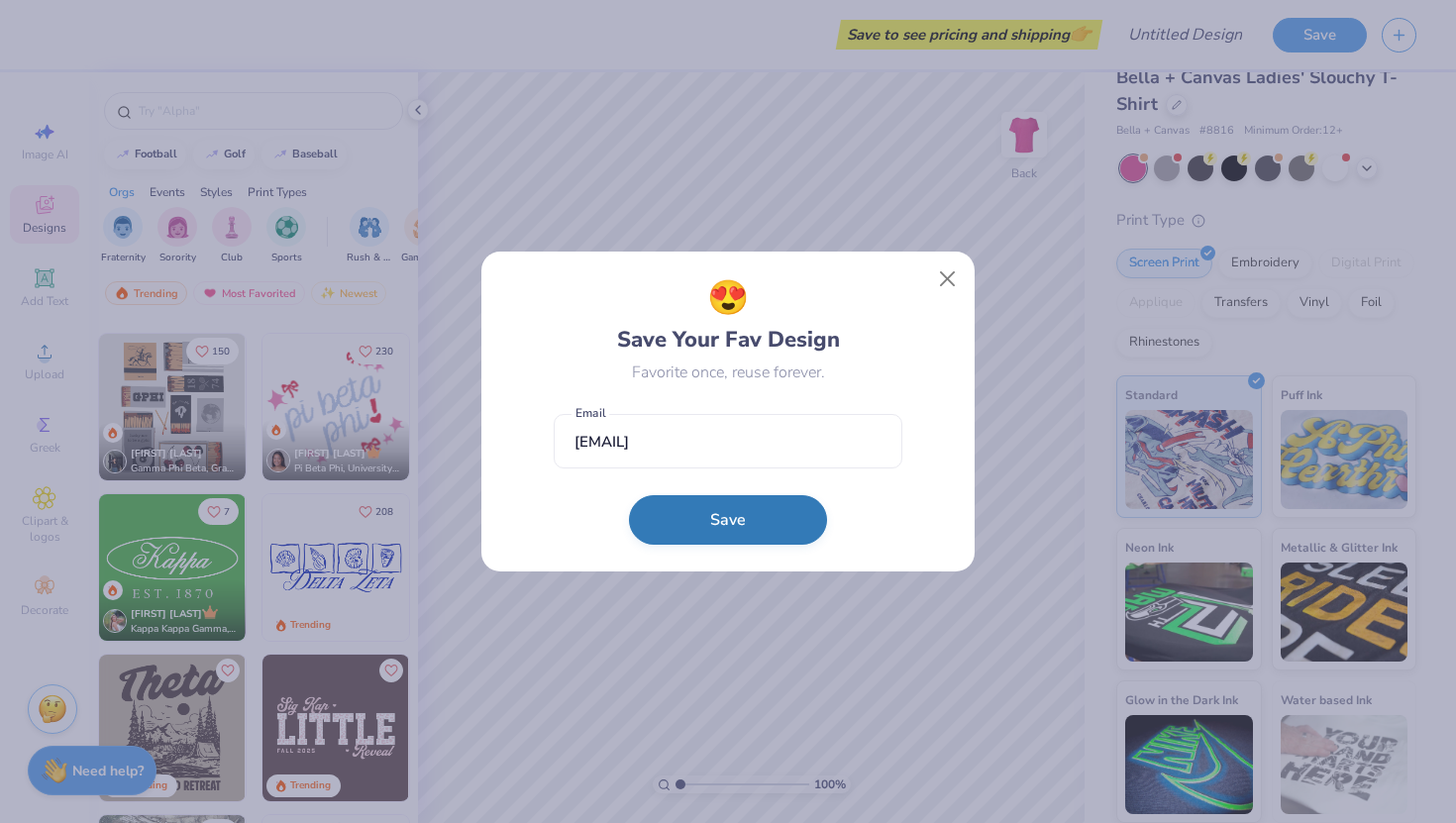 click on "Save" at bounding box center [728, 520] 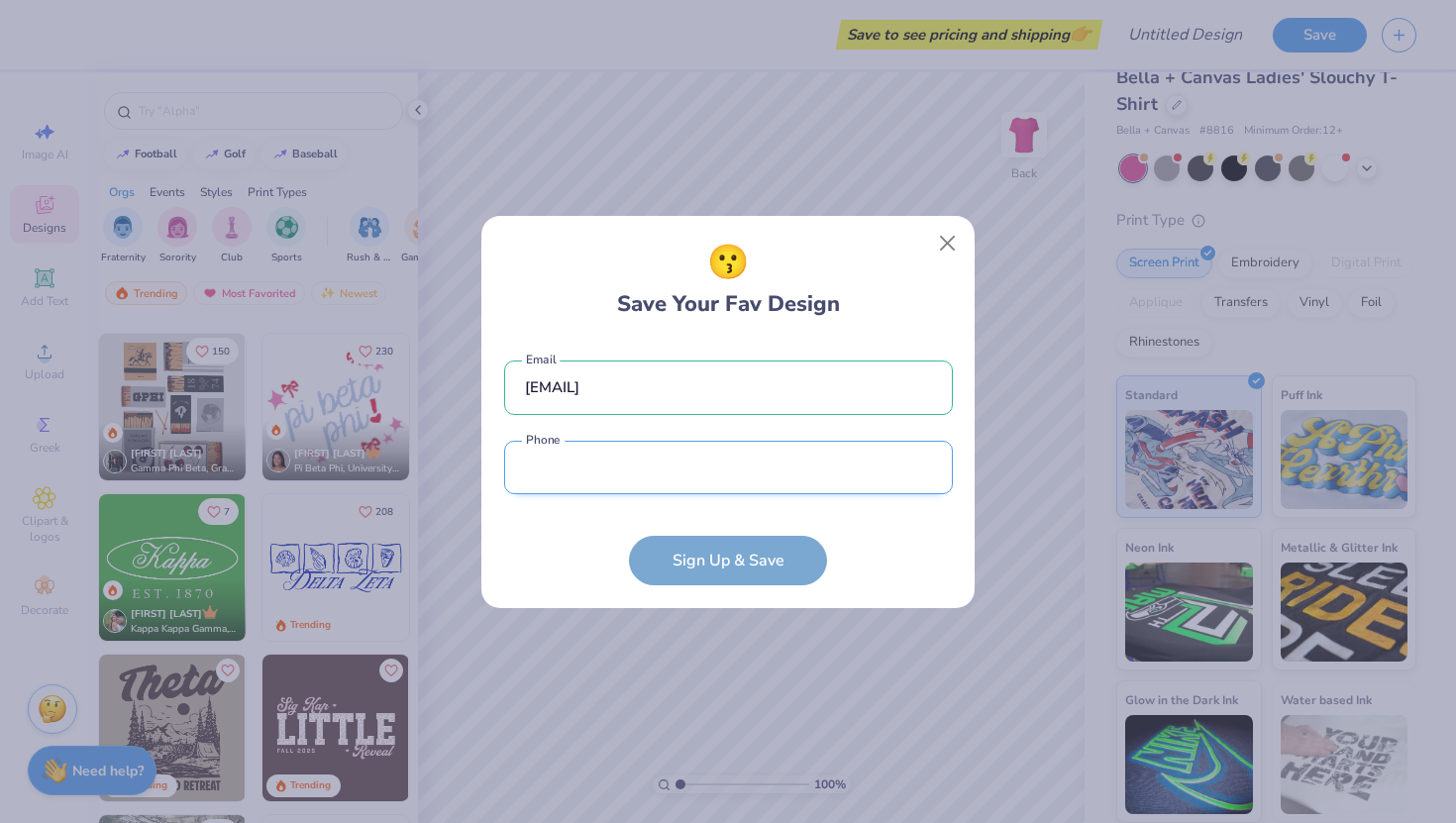 click at bounding box center (728, 467) 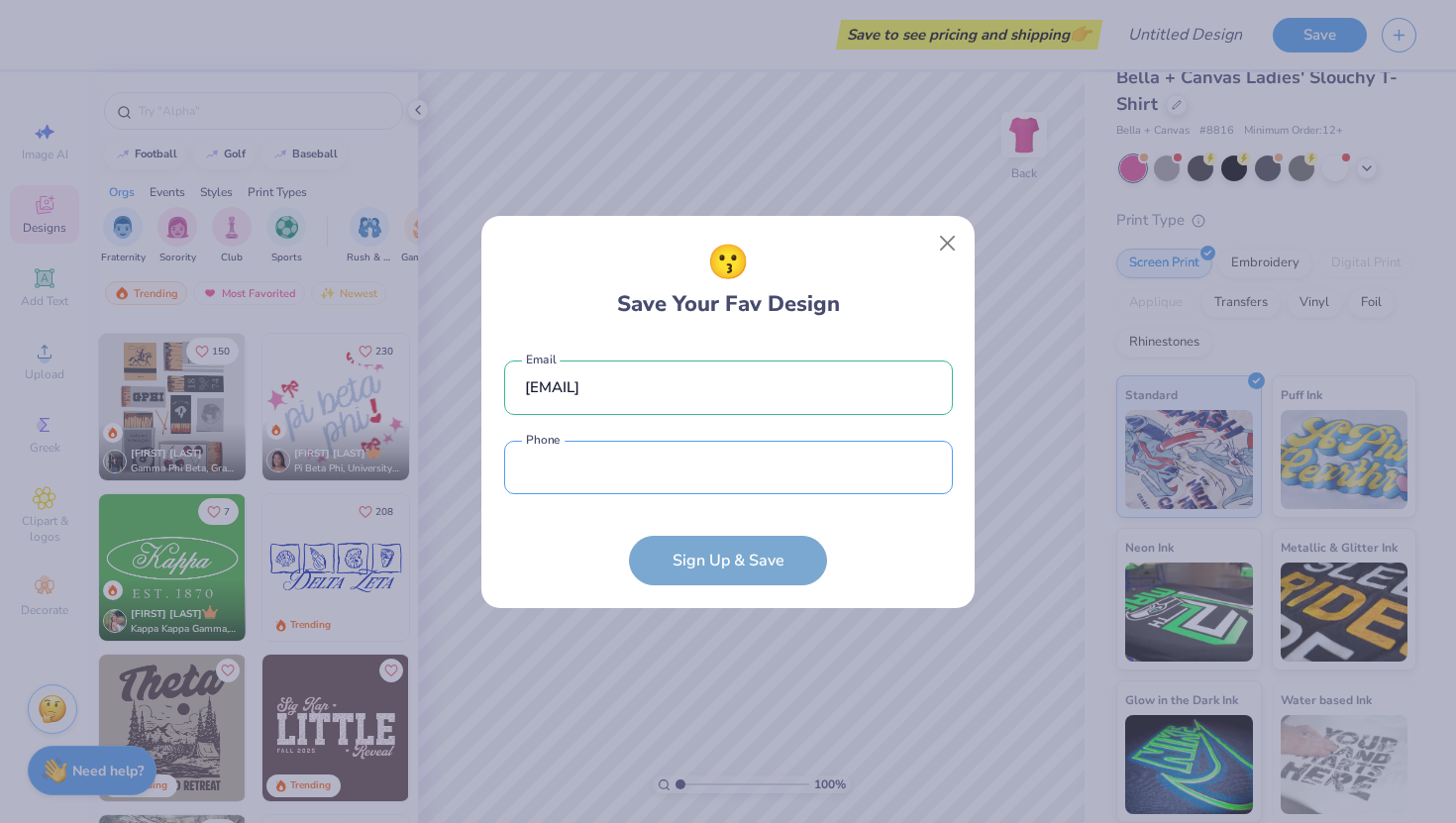 type on "([PHONE])" 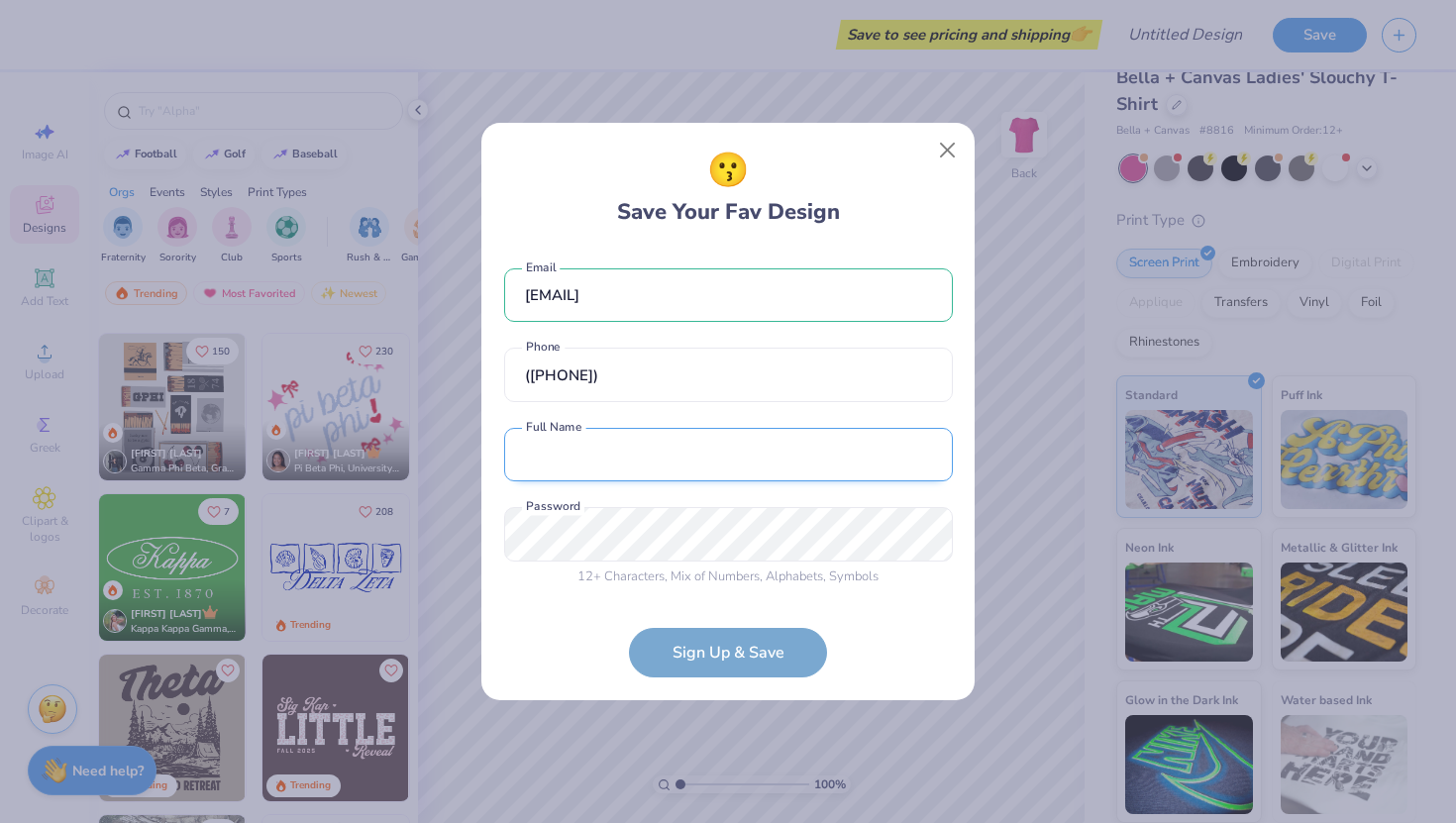 click at bounding box center (728, 455) 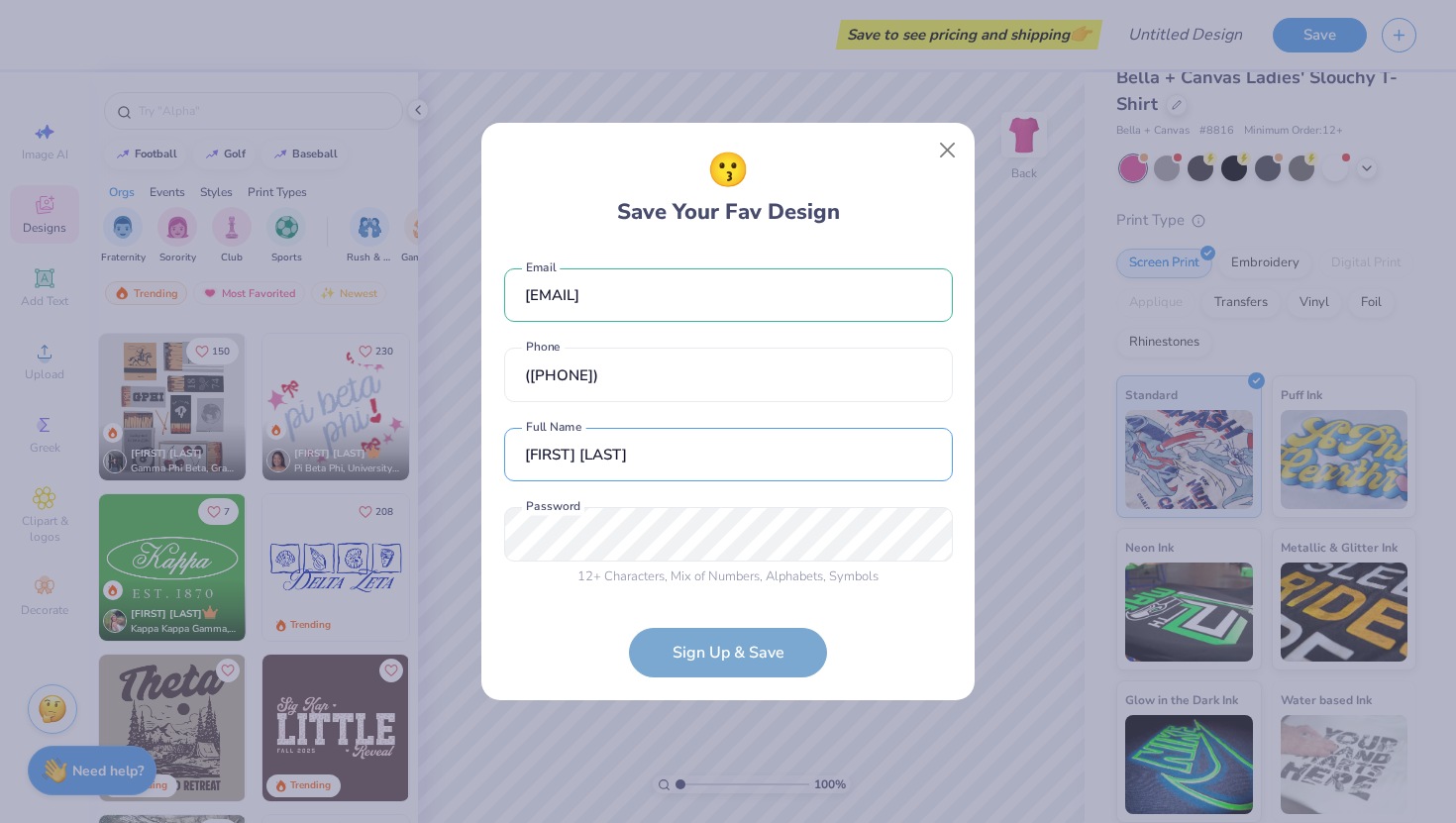 type on "[FIRST] [LAST]" 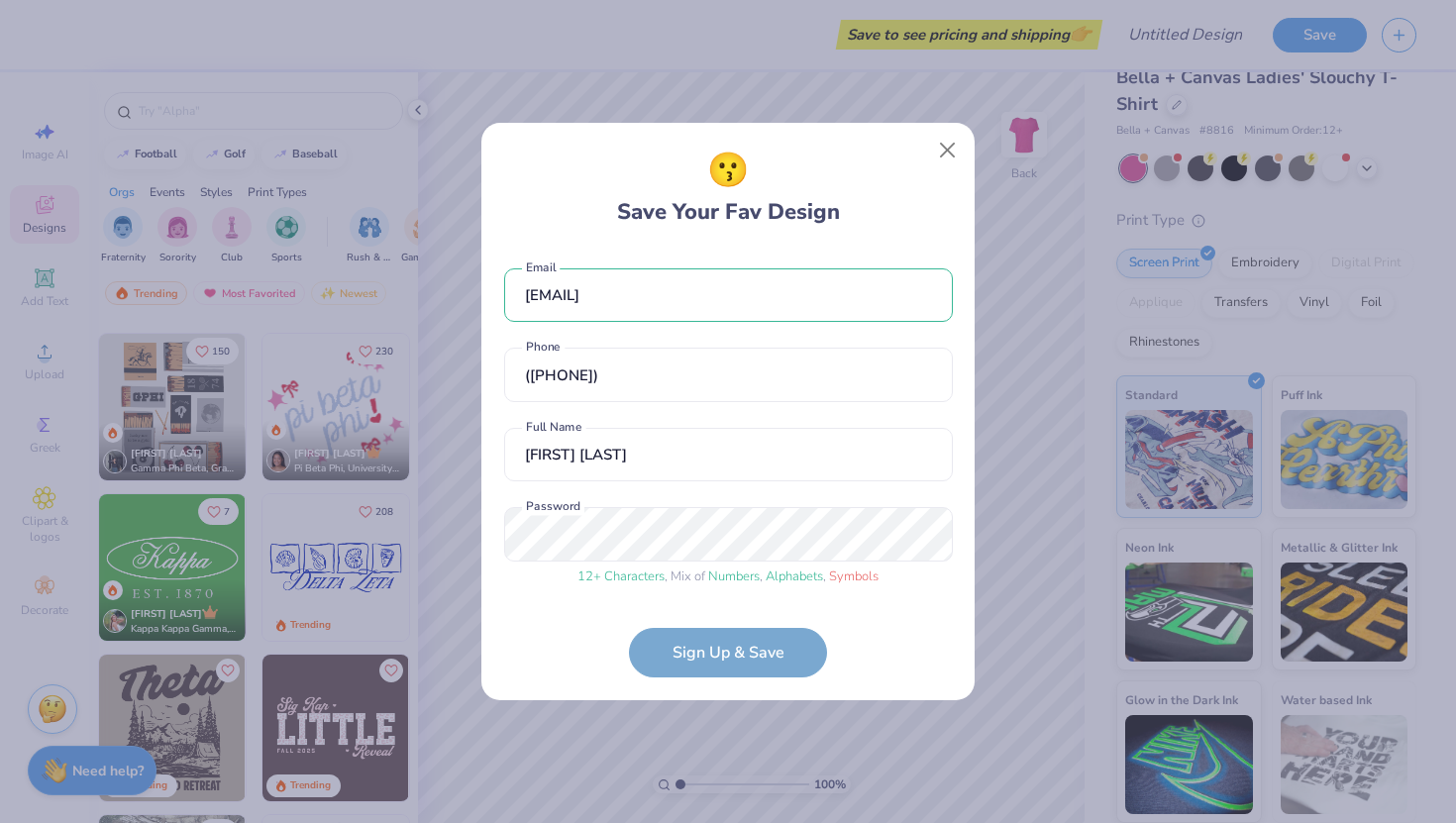 click on "[EMAIL] Email ([PHONE]) Phone [FIRST] [LAST] Full Name 12 + Characters , Mix of   Numbers ,   Alphabets ,   Symbols Password Sign Up & Save" at bounding box center (728, 463) 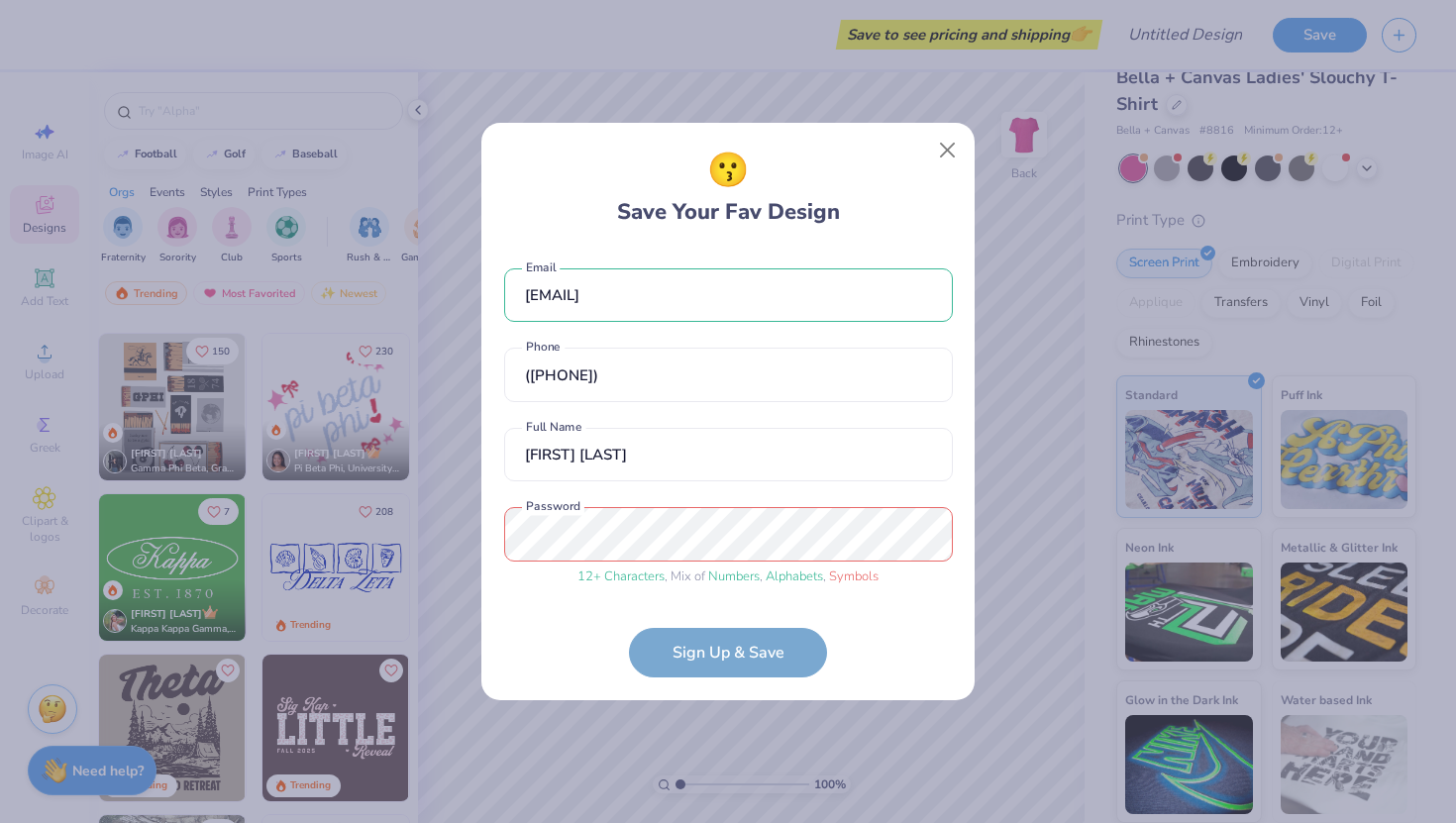 click on "[EMAIL] Email ([PHONE]) Phone [FIRST] [LAST] Full Name 12 + Characters , Mix of   Numbers ,   Alphabets ,   Symbols Password Sign Up & Save" at bounding box center [728, 463] 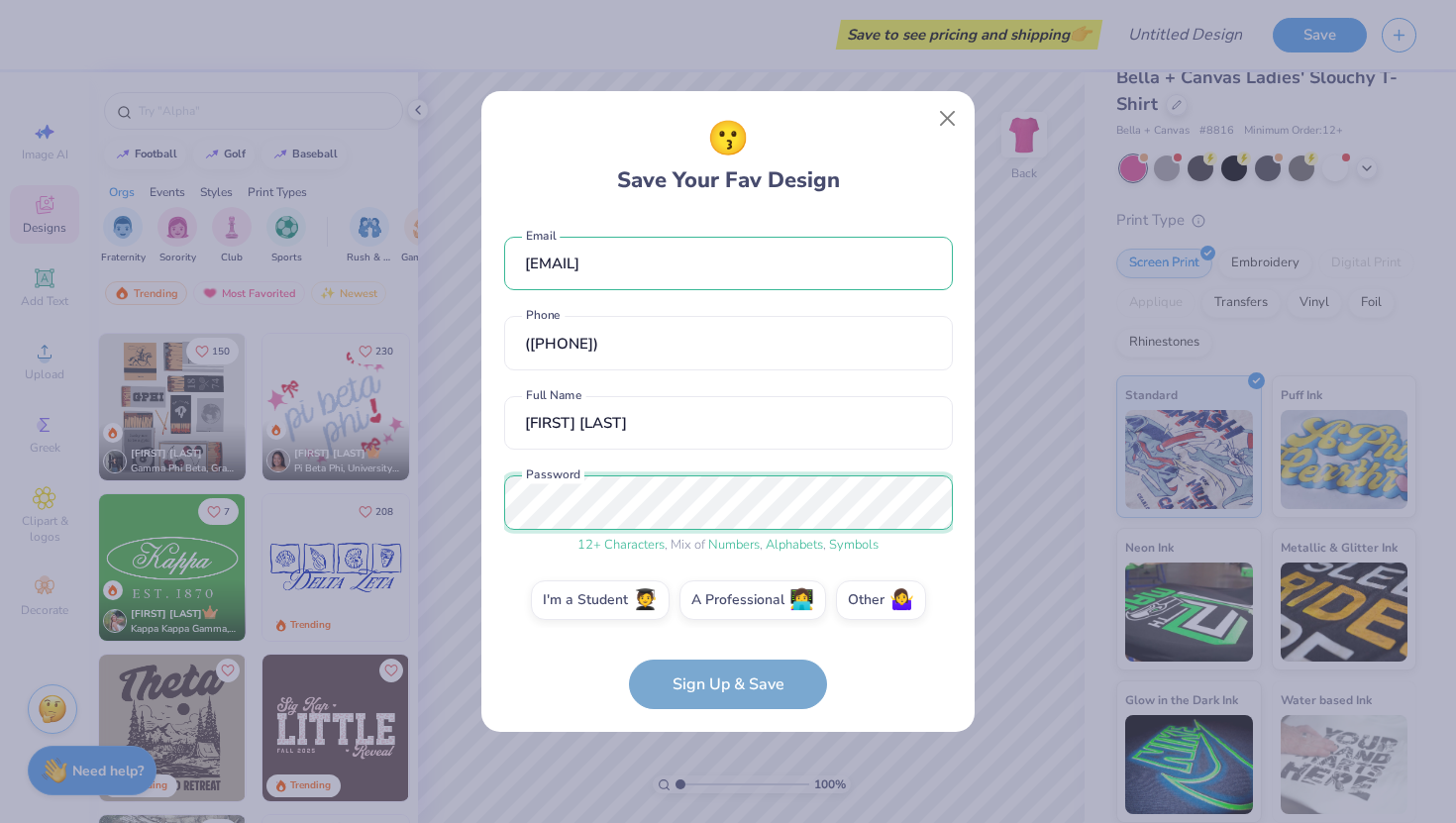 scroll, scrollTop: 12, scrollLeft: 0, axis: vertical 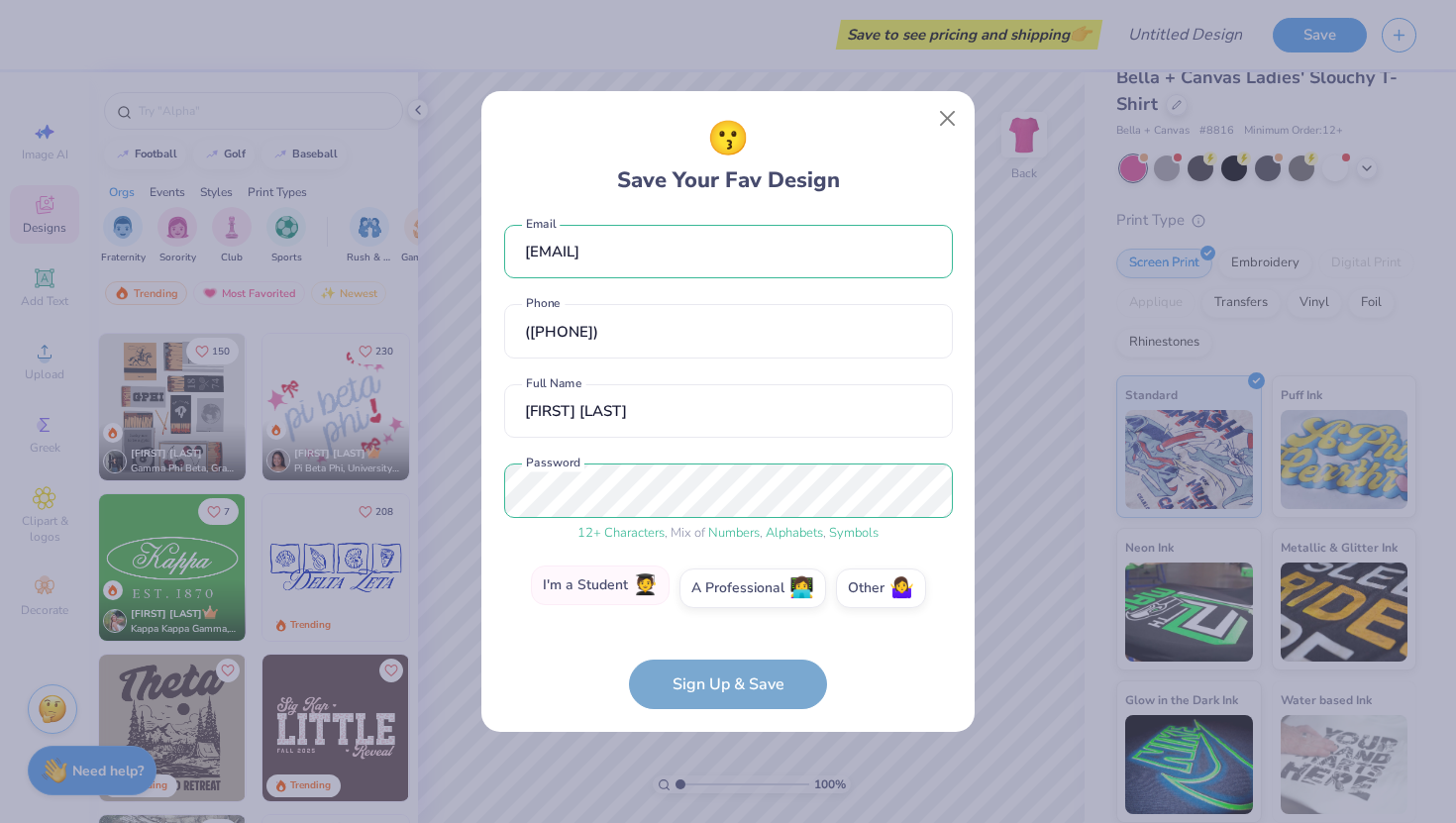 click on "I'm a Student 🧑‍🎓" at bounding box center [600, 585] 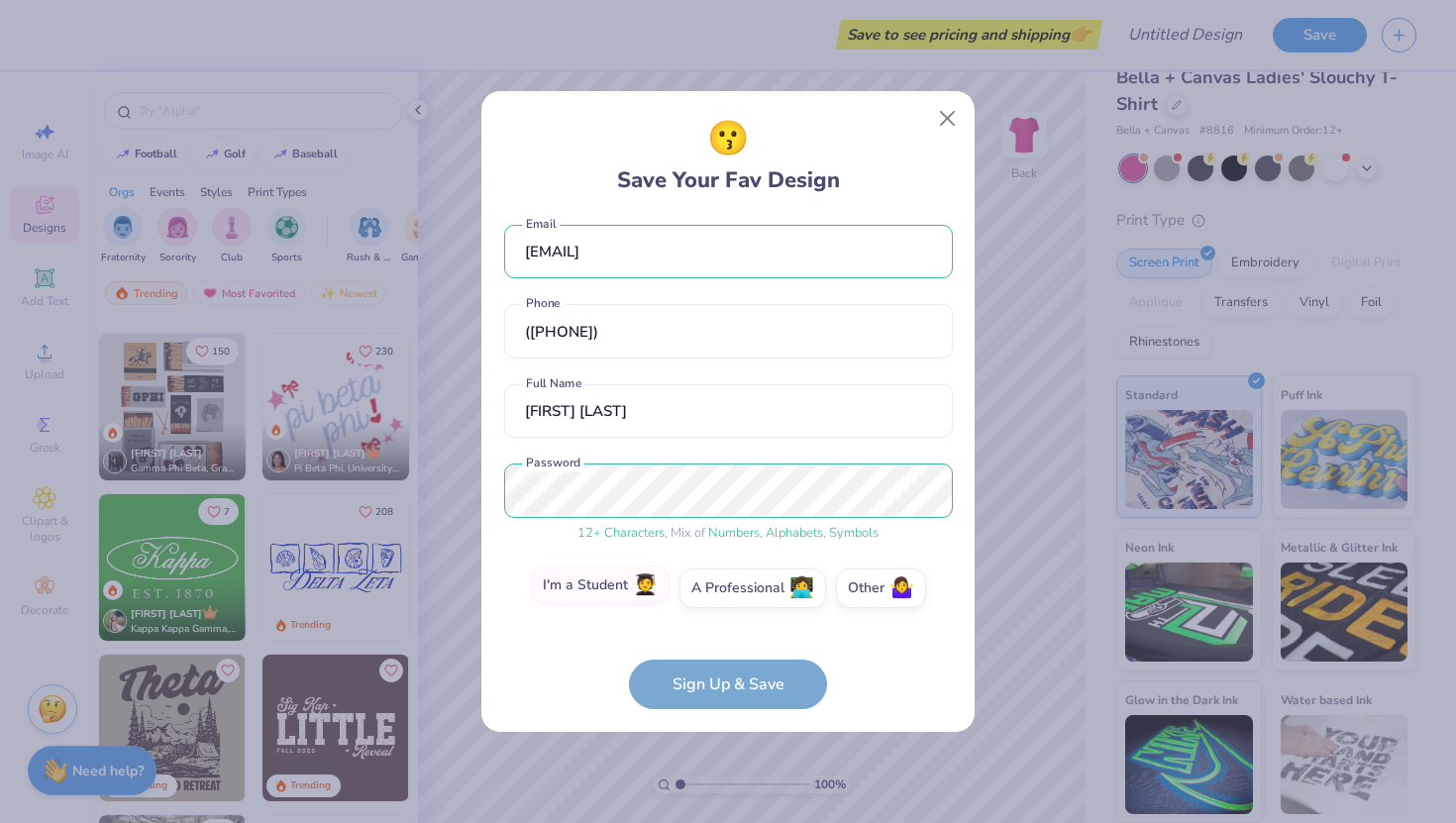 click on "I'm a Student 🧑‍🎓" at bounding box center (728, 605) 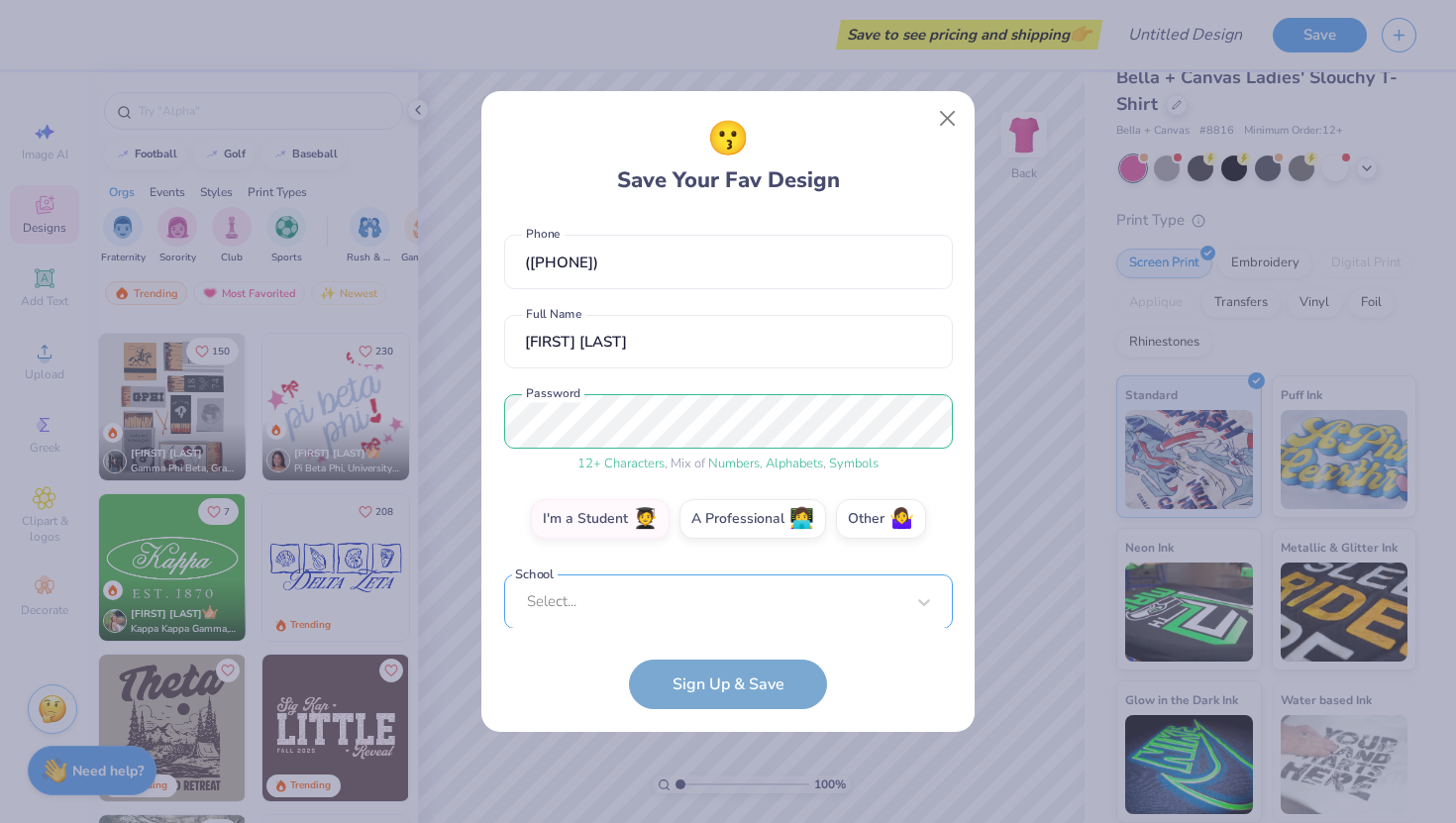click on "Select..." at bounding box center [728, 601] 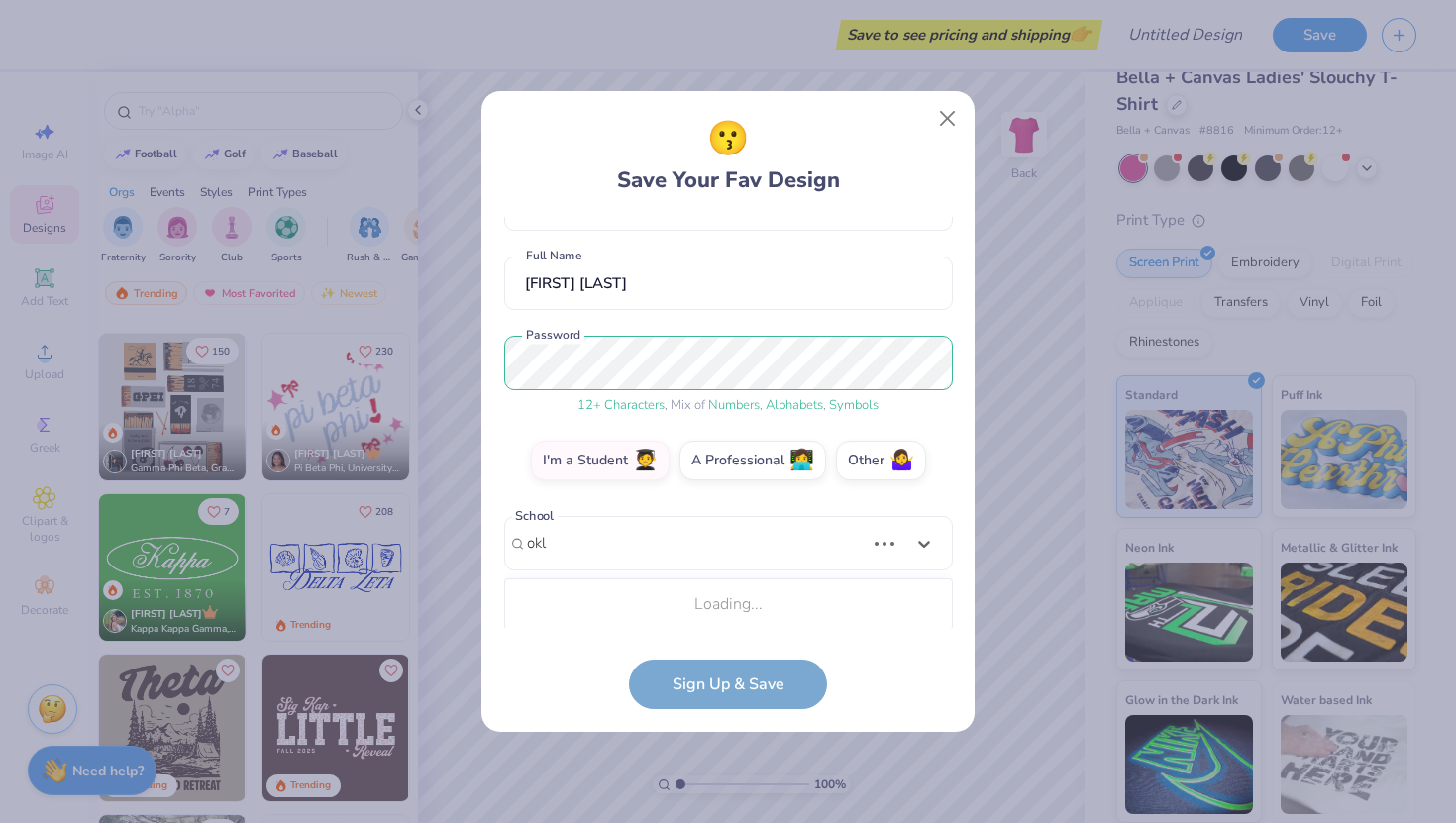 scroll, scrollTop: 388, scrollLeft: 0, axis: vertical 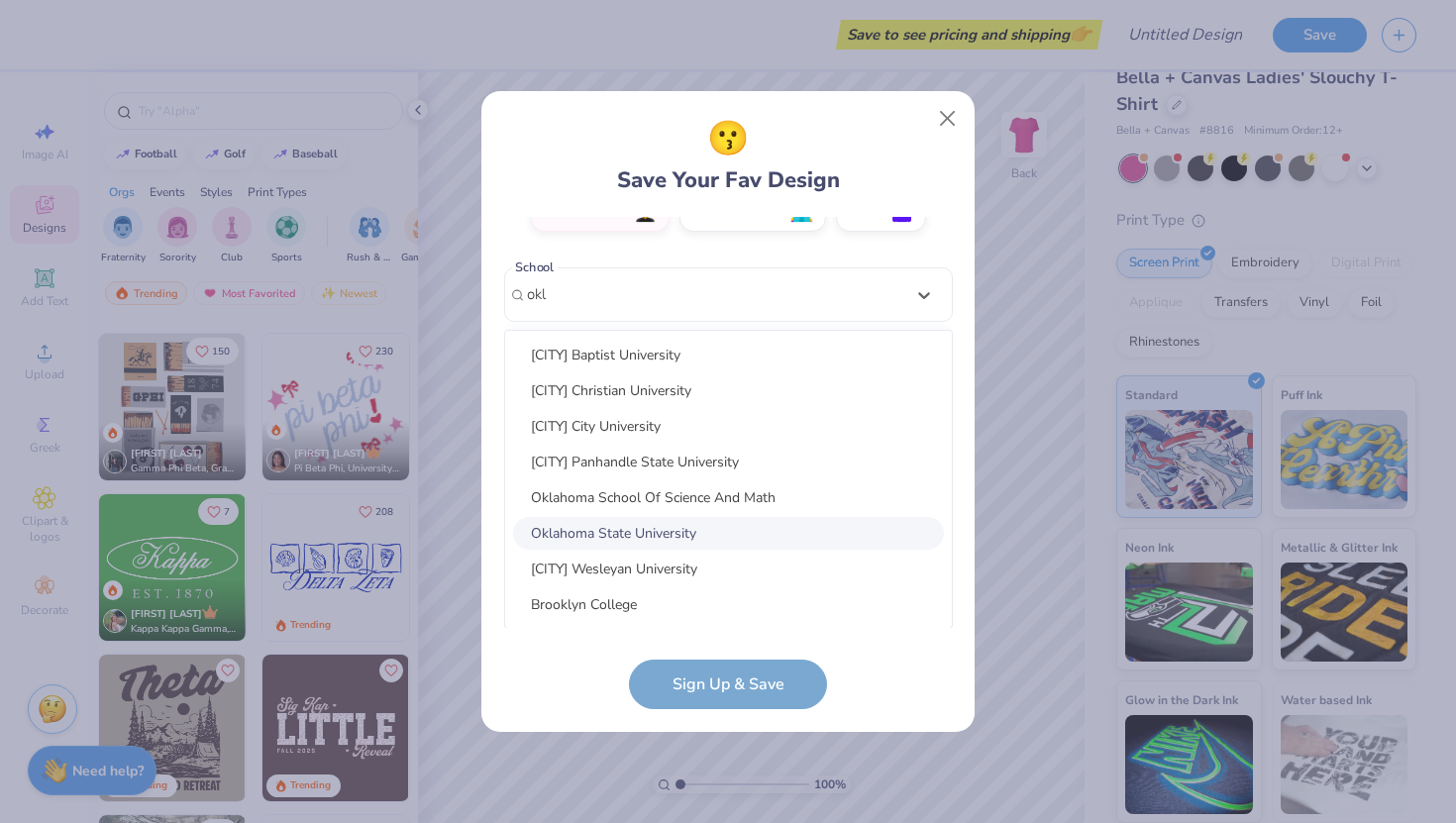 click on "Oklahoma State University" at bounding box center (728, 533) 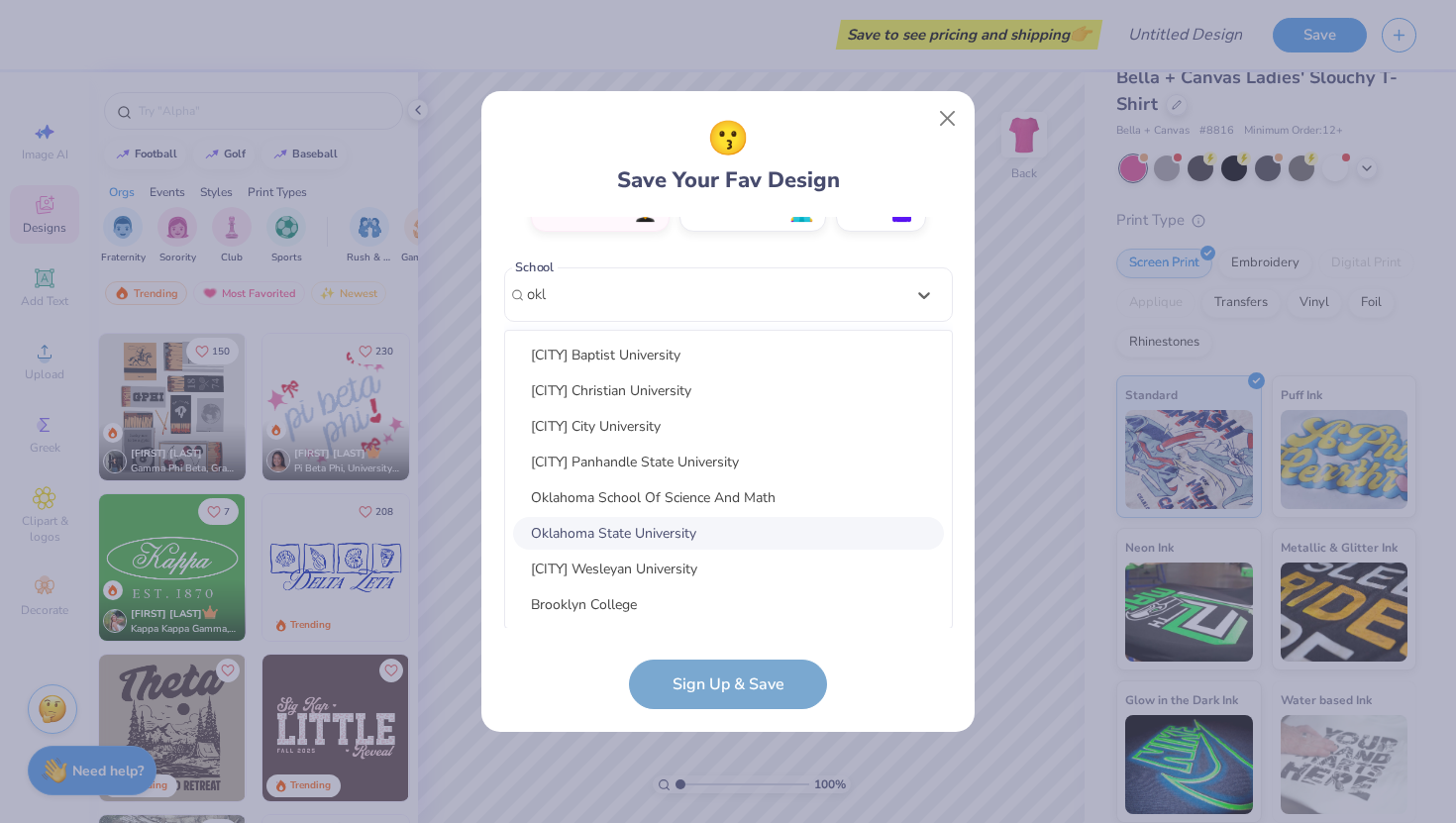 type on "okl" 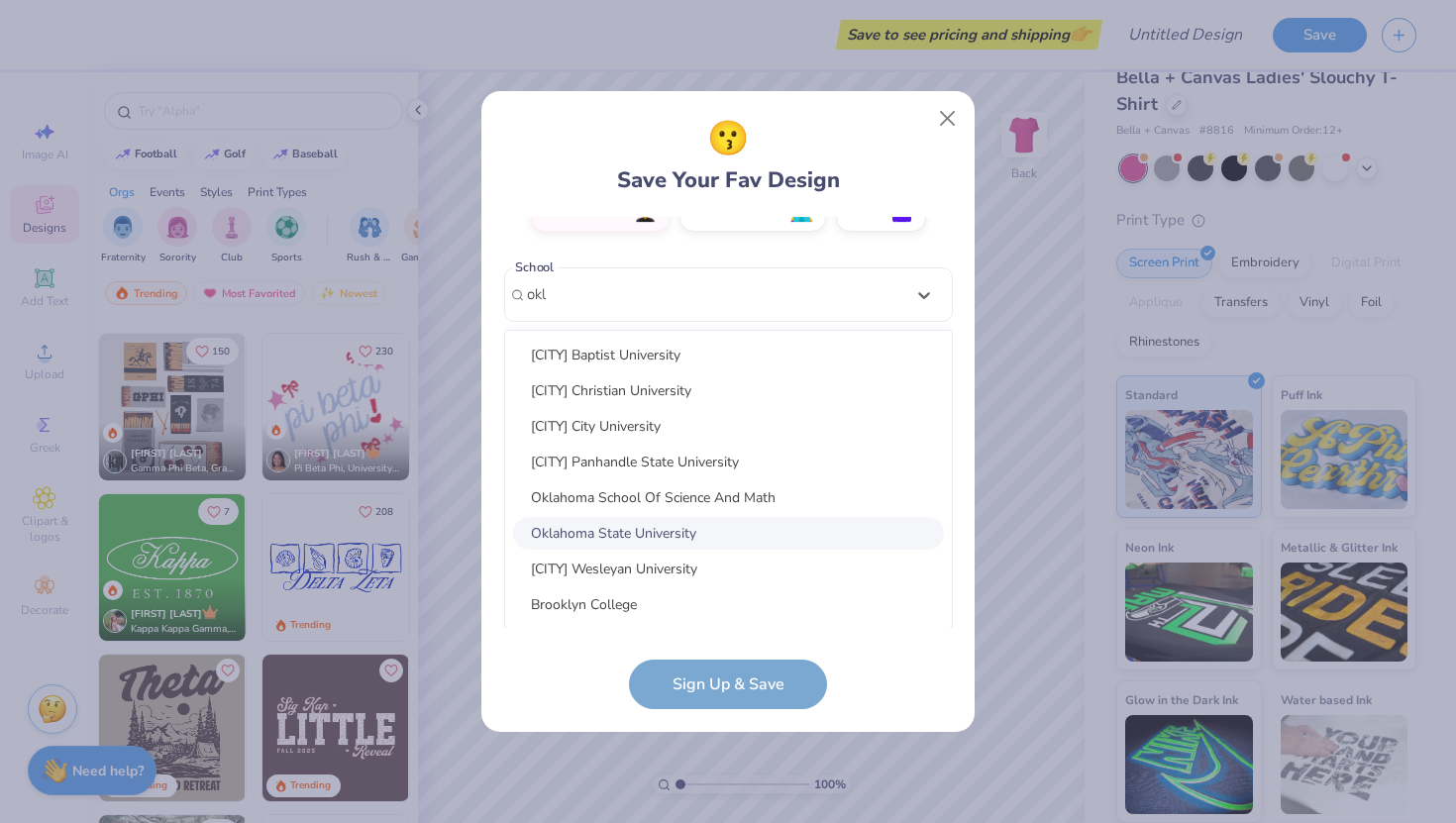 type 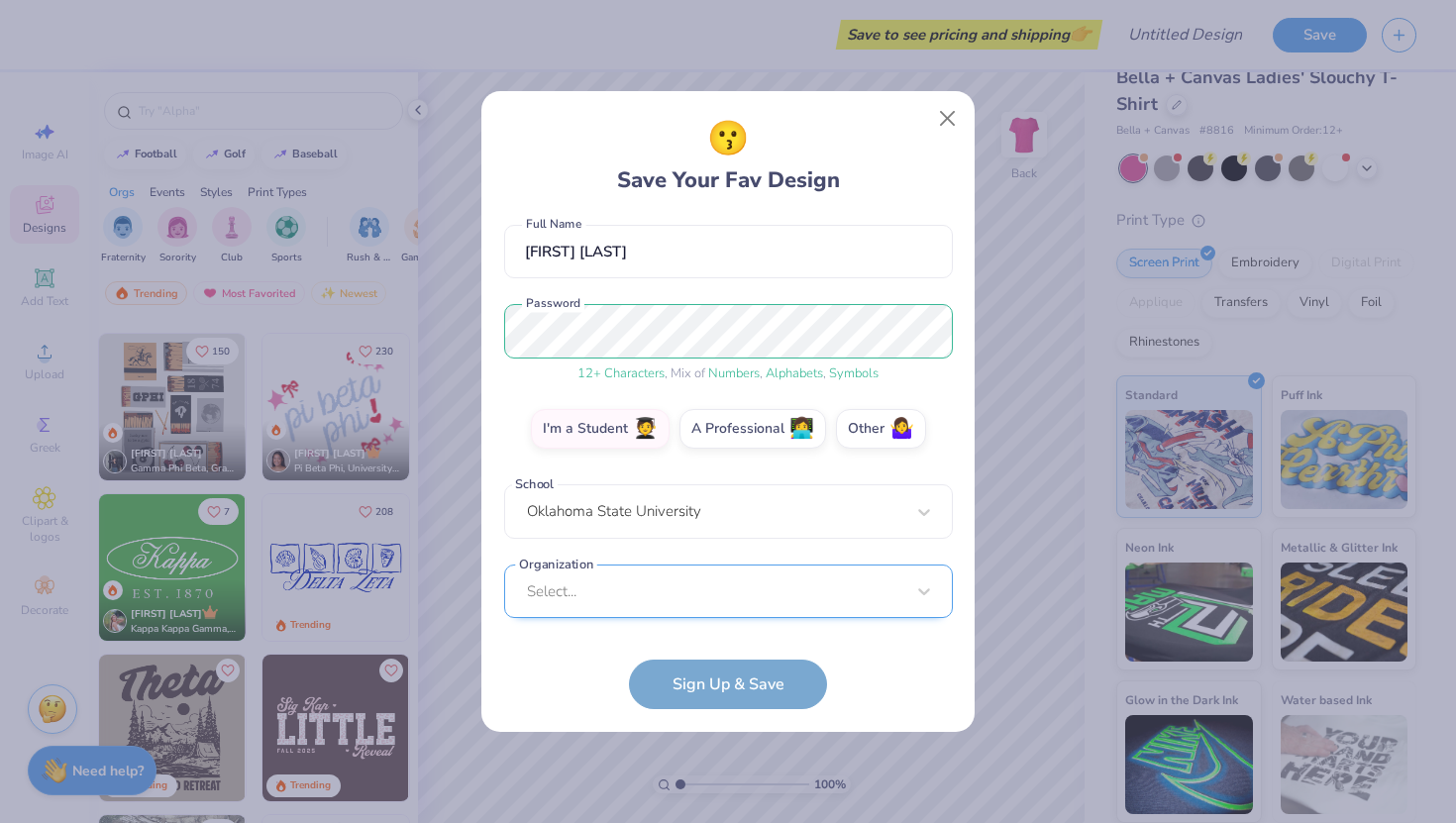 click on "Select..." at bounding box center (728, 591) 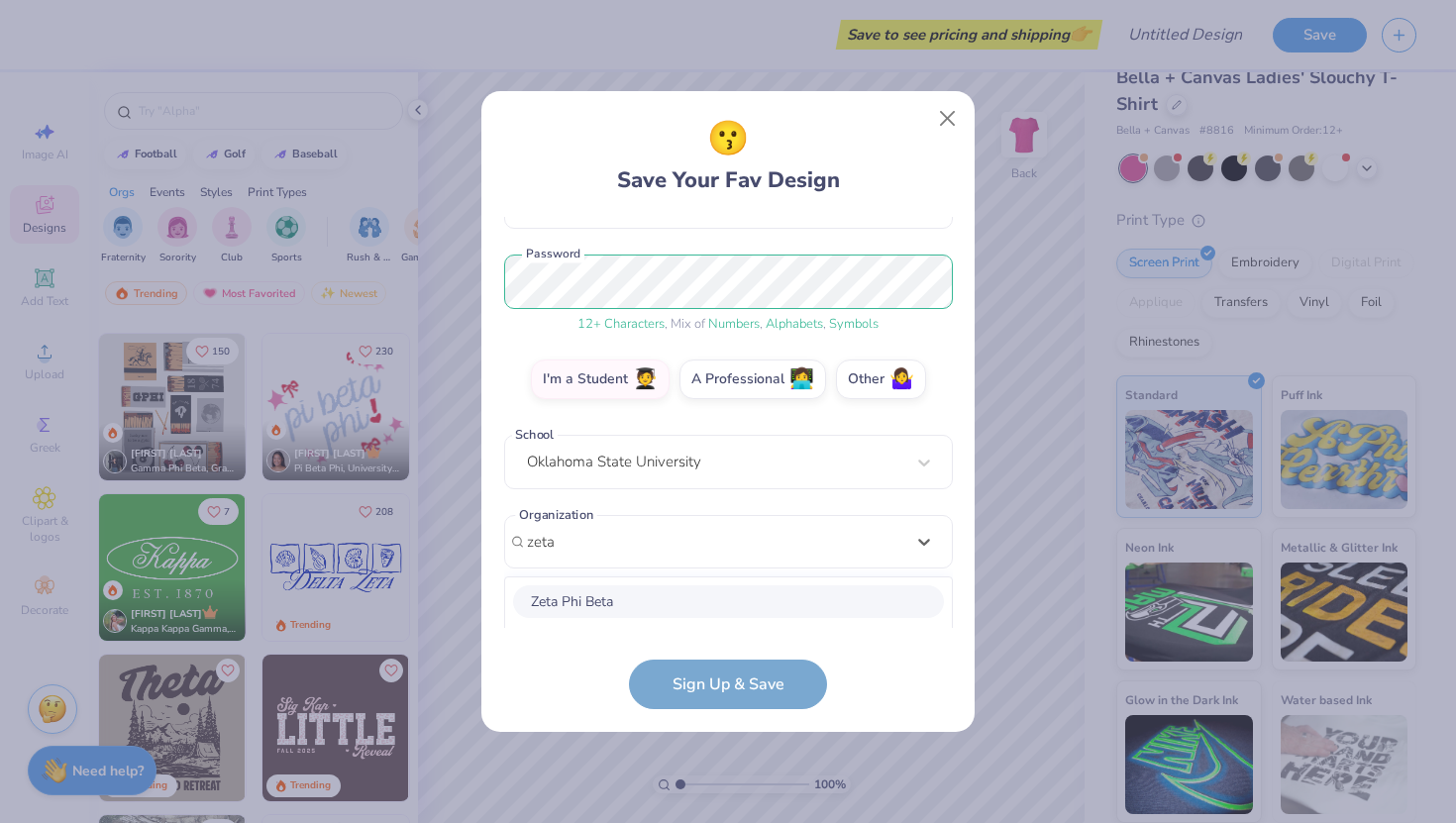 scroll, scrollTop: 468, scrollLeft: 0, axis: vertical 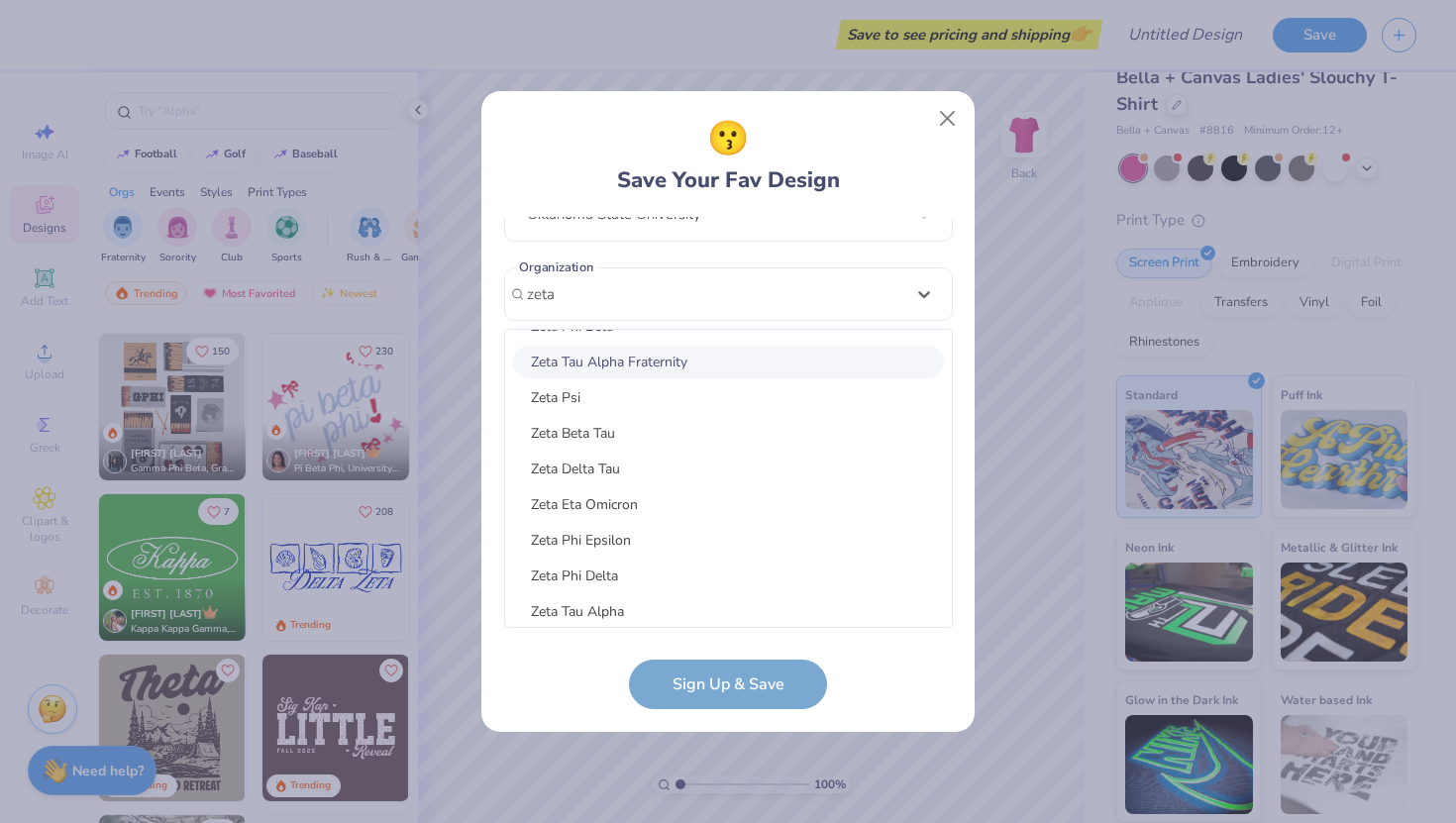 click on "Zeta Tau Alpha Fraternity" at bounding box center [728, 361] 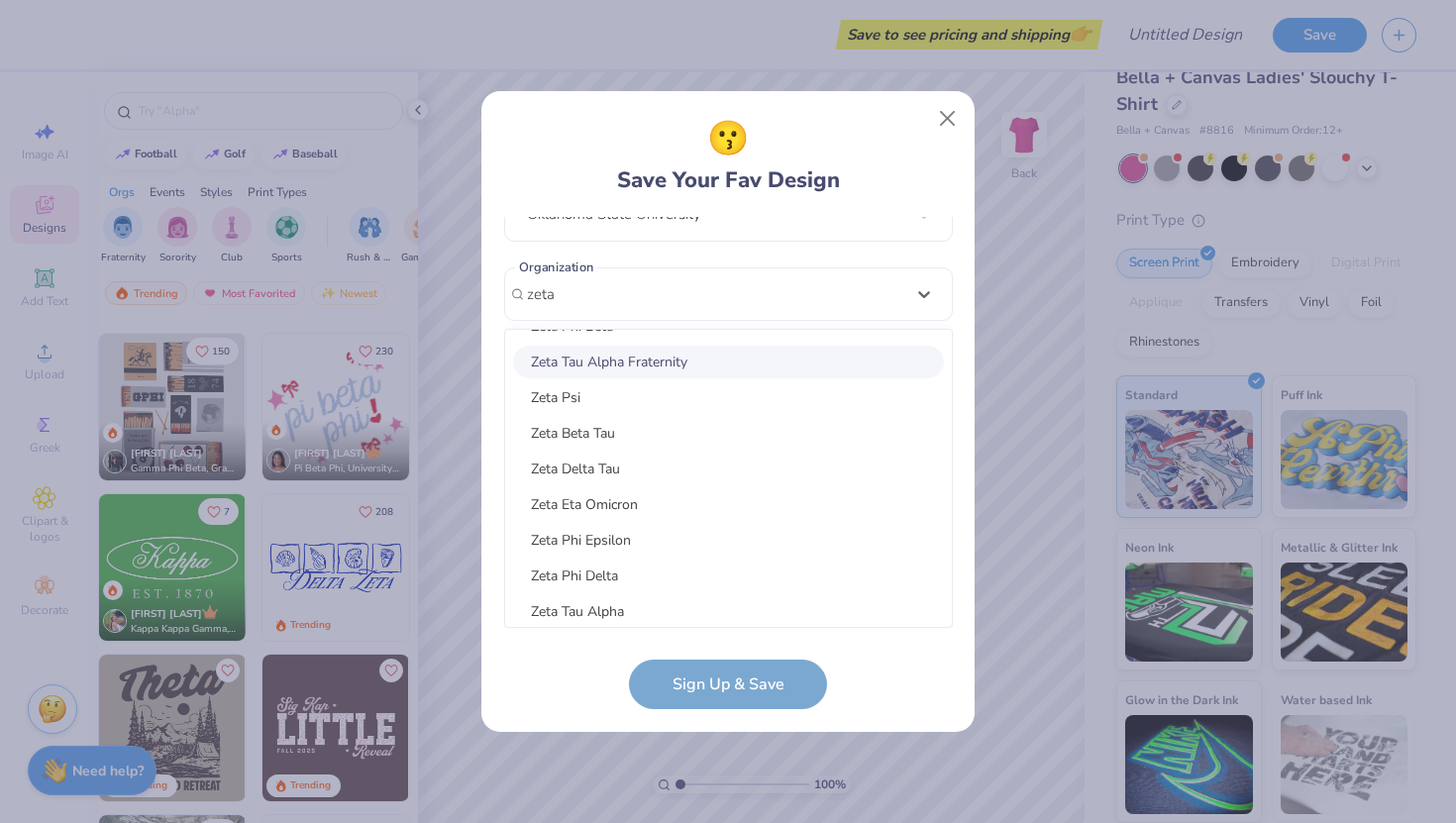 type on "zeta" 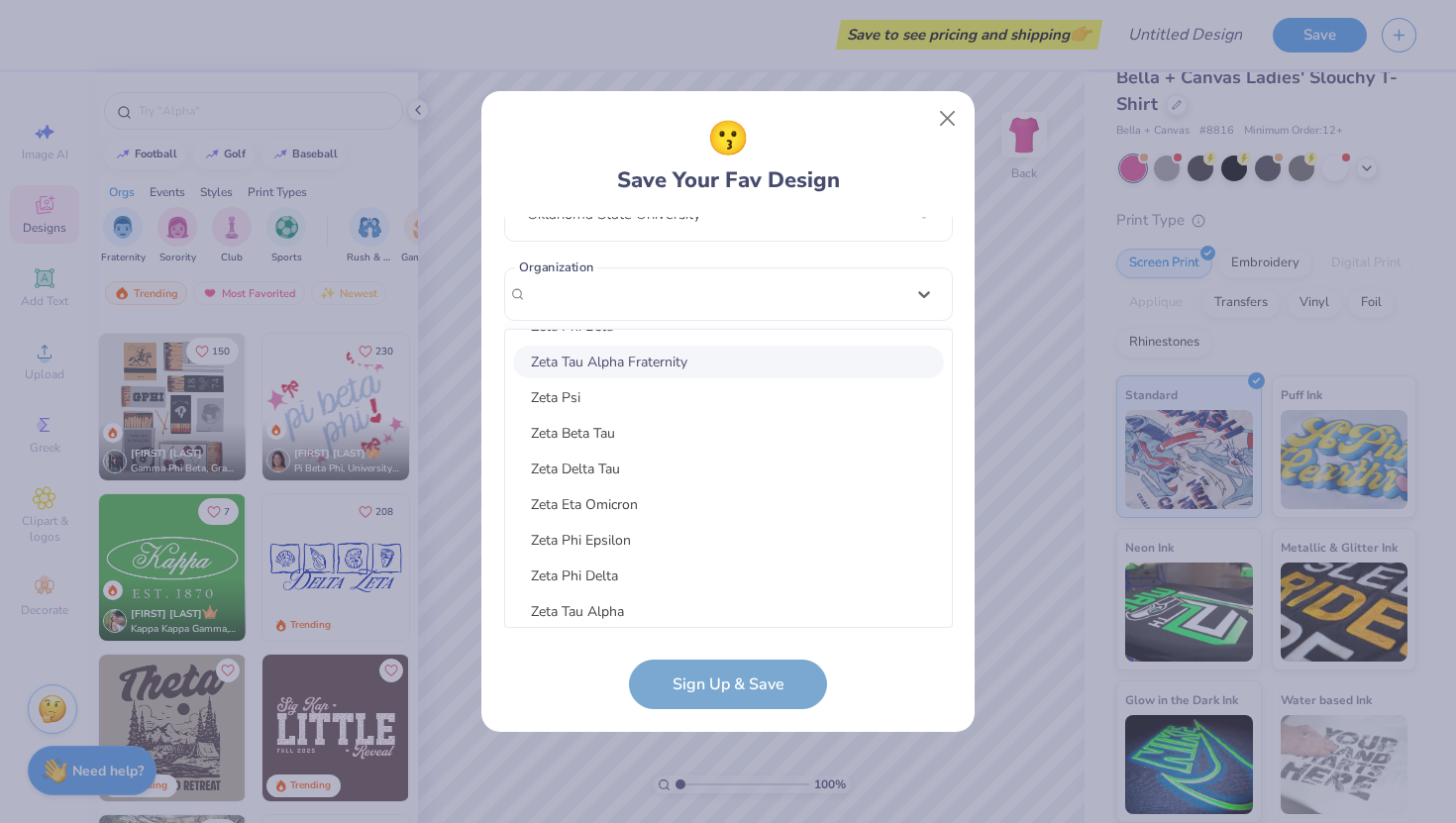 scroll, scrollTop: 252, scrollLeft: 0, axis: vertical 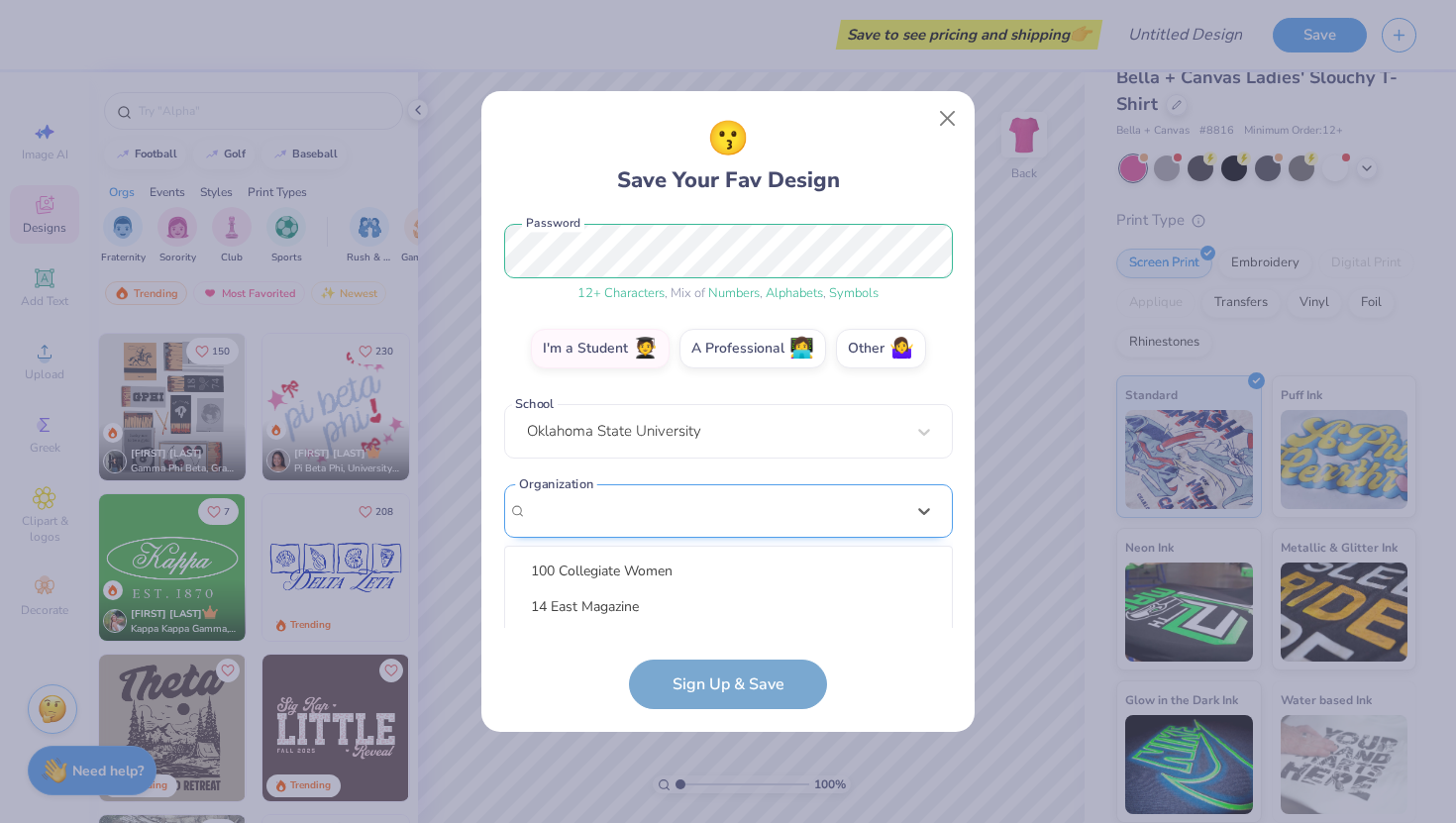 click on "option  focused, 8 of 15. 15 results available. Use Up and Down to choose options, press Enter to select the currently focused option, press Escape to exit the menu, press Tab to select the option and exit the menu. Zeta Tau Alpha Fraternity 100 Collegiate Women 14 East Magazine 180 Degrees Consulting 202 Society 2025 class council 2025 Class Office 2026 Class Council 22 West Media 27 Heartbeats 314 Action 3D4E 4 Paws for Ability 4-H 45 Kings 49er Racing Club" at bounding box center (728, 665) 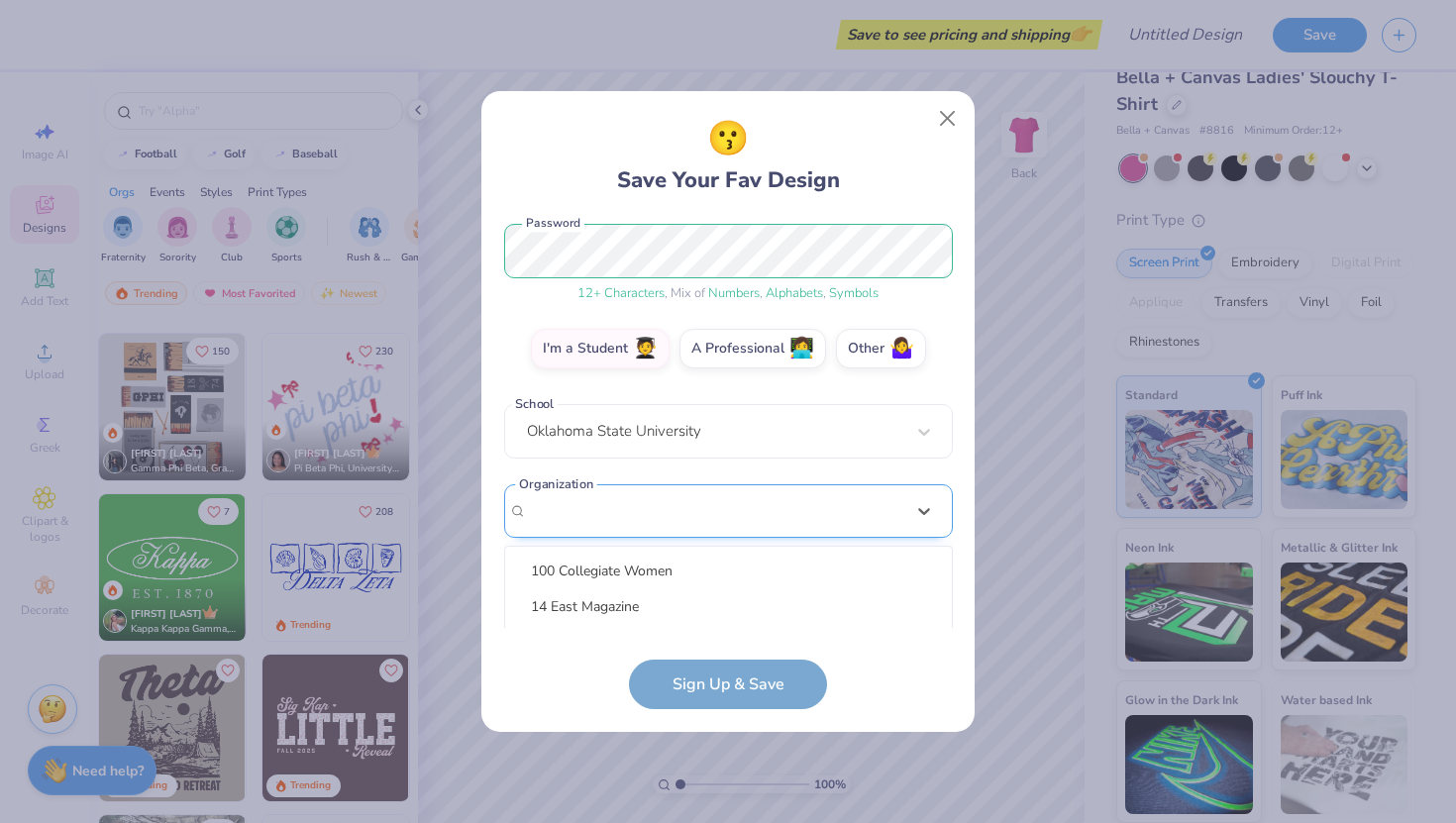 scroll, scrollTop: 468, scrollLeft: 0, axis: vertical 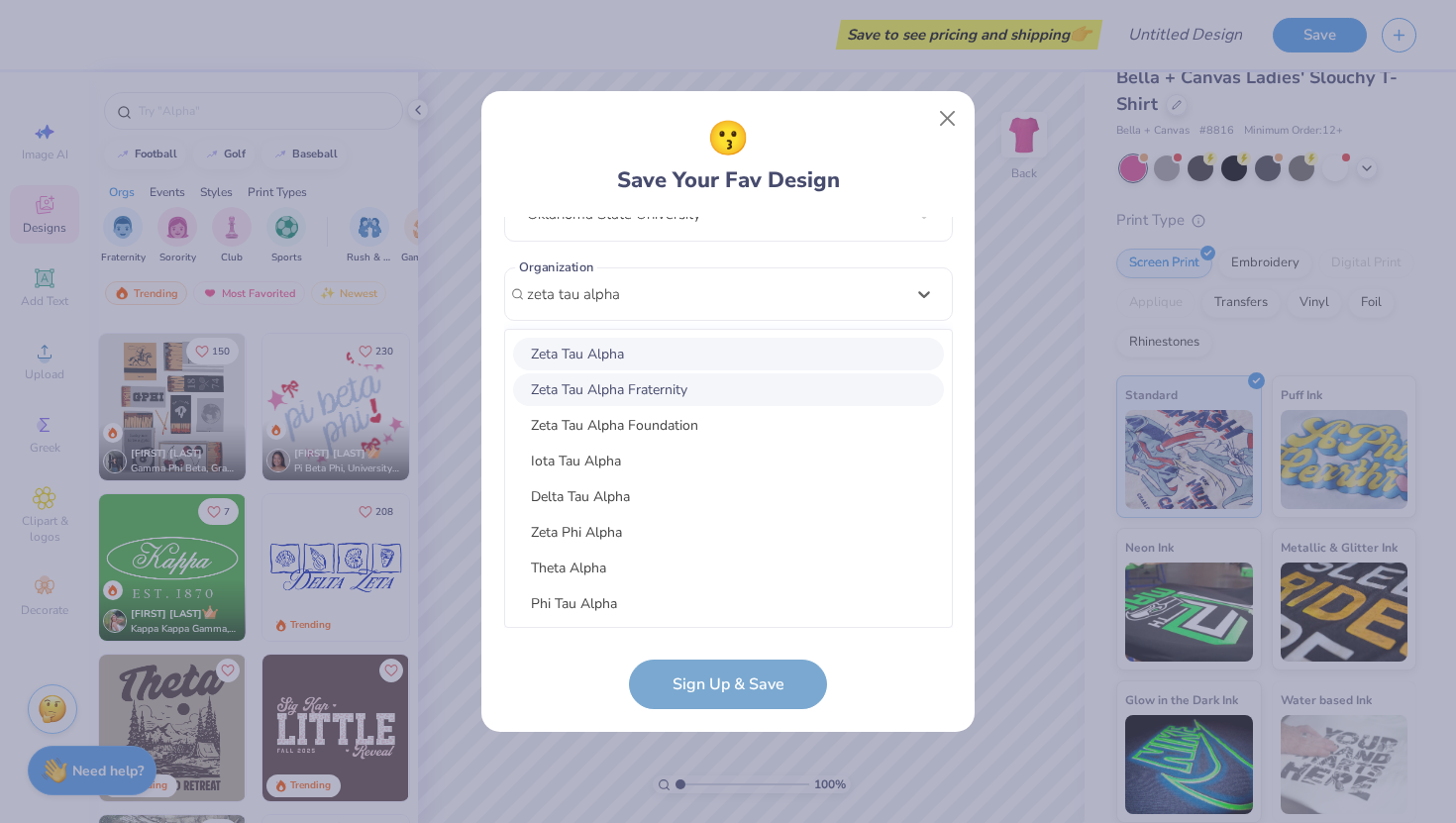 click on "Zeta Tau Alpha" at bounding box center (728, 354) 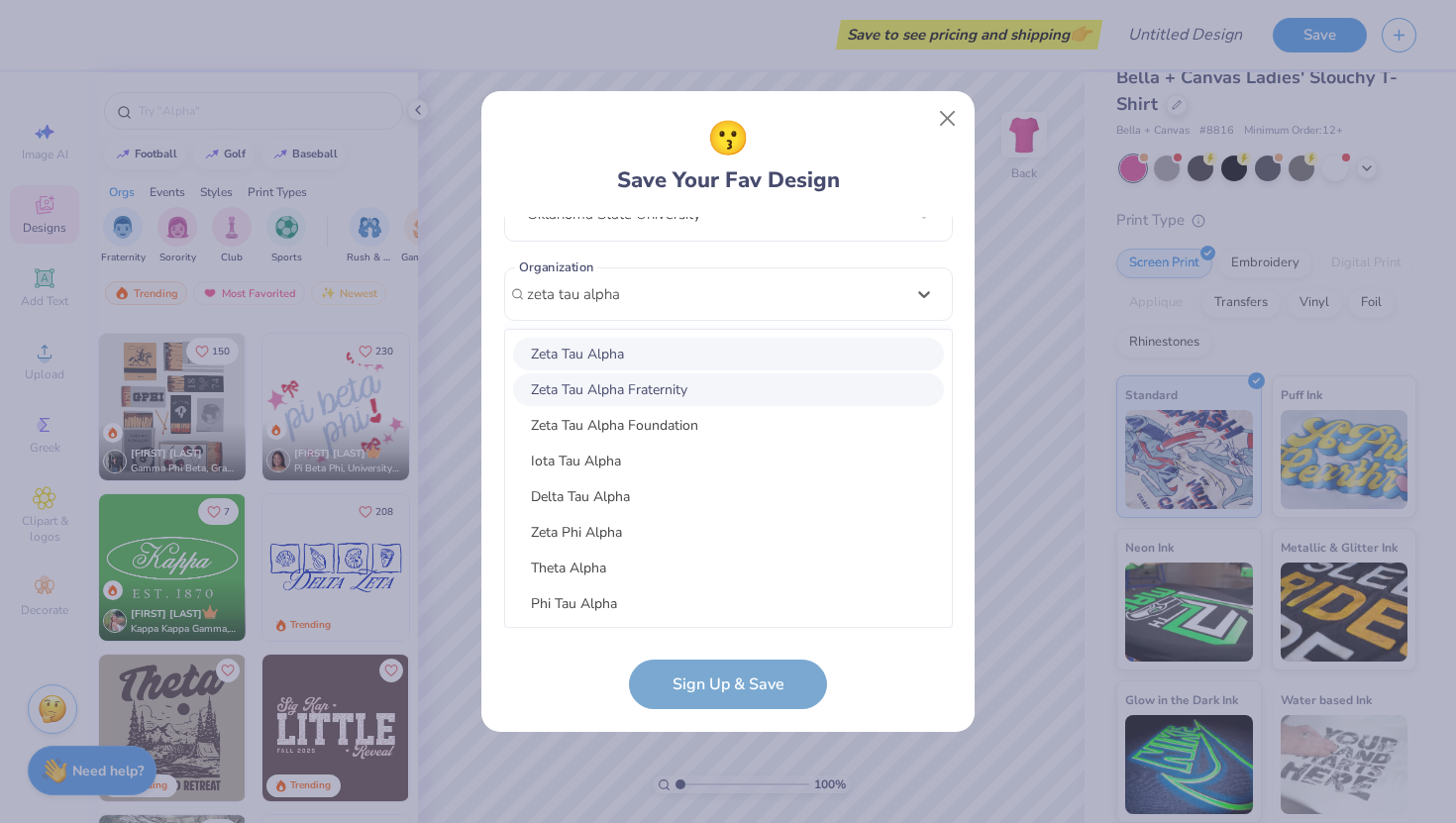 type on "zeta tau alpha" 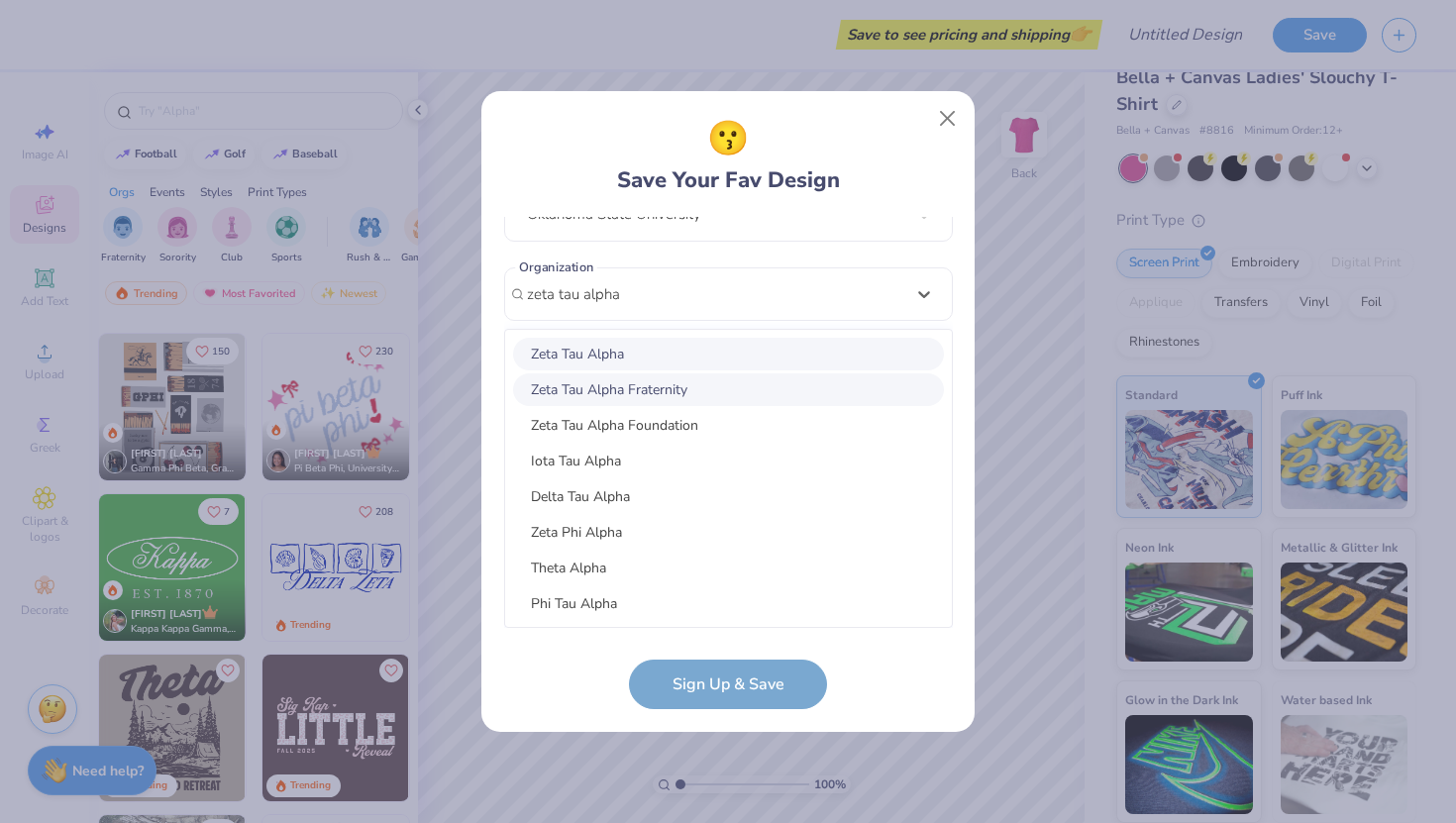type 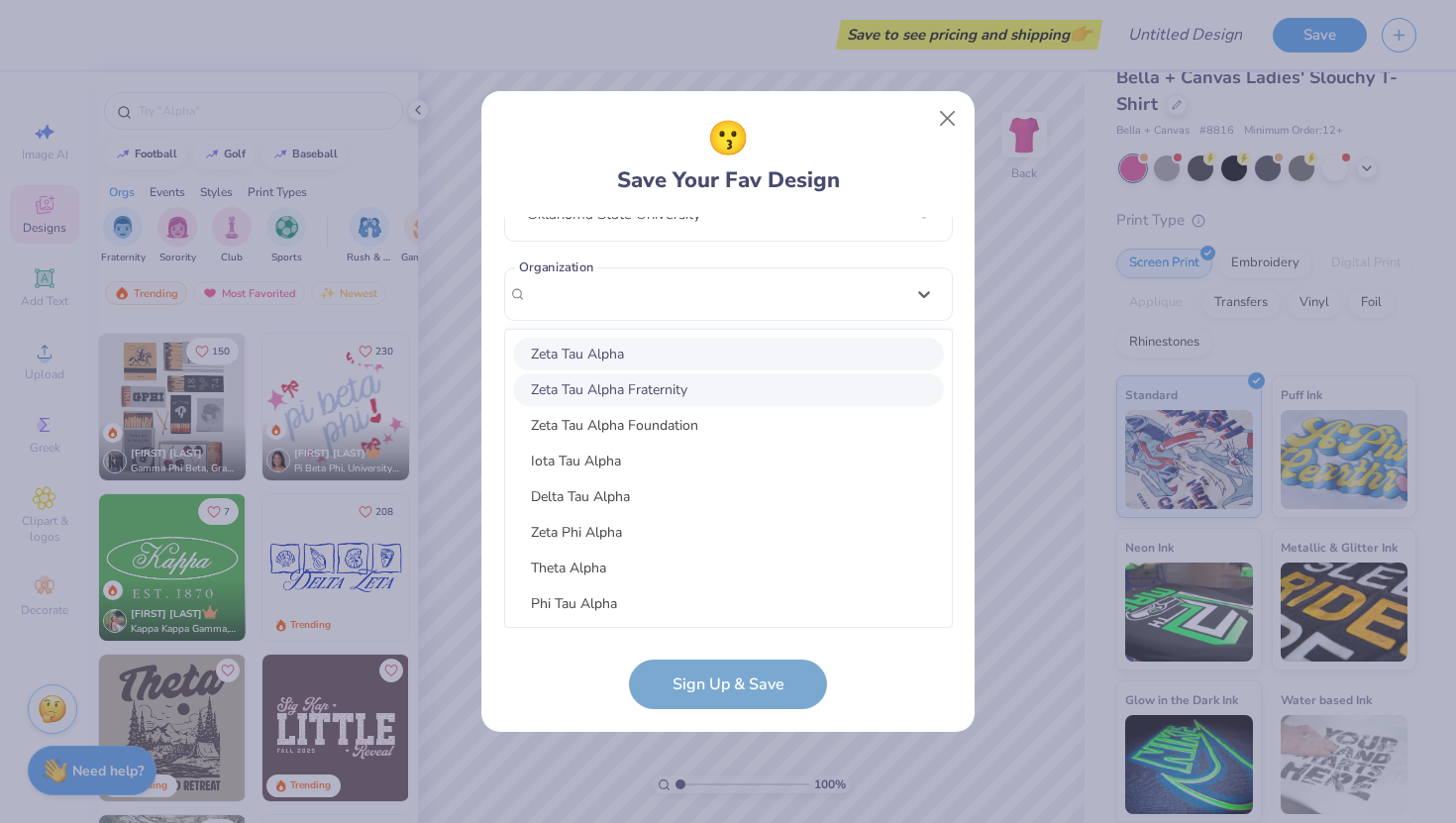 scroll, scrollTop: 252, scrollLeft: 0, axis: vertical 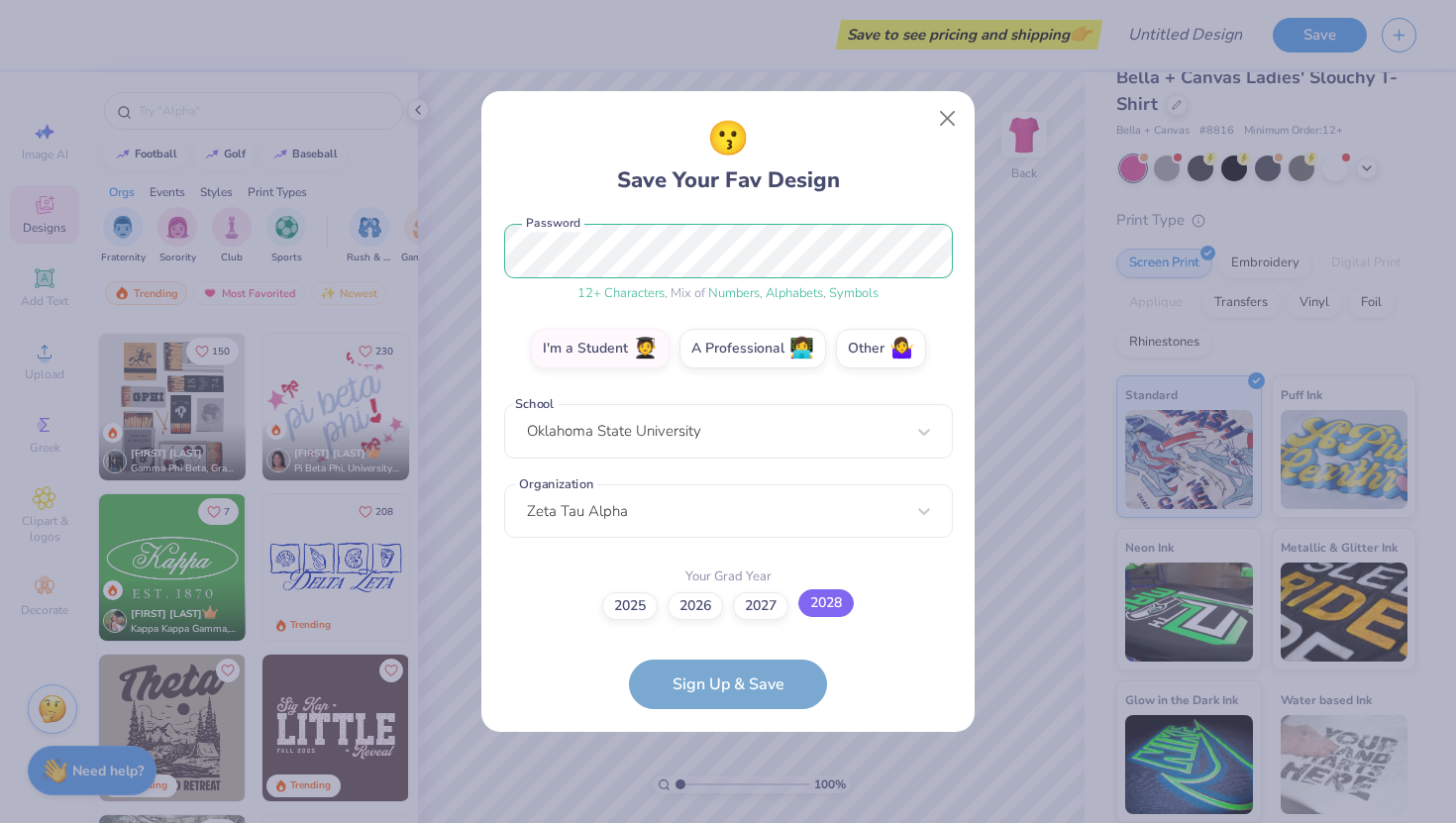 click on "2028" at bounding box center (826, 603) 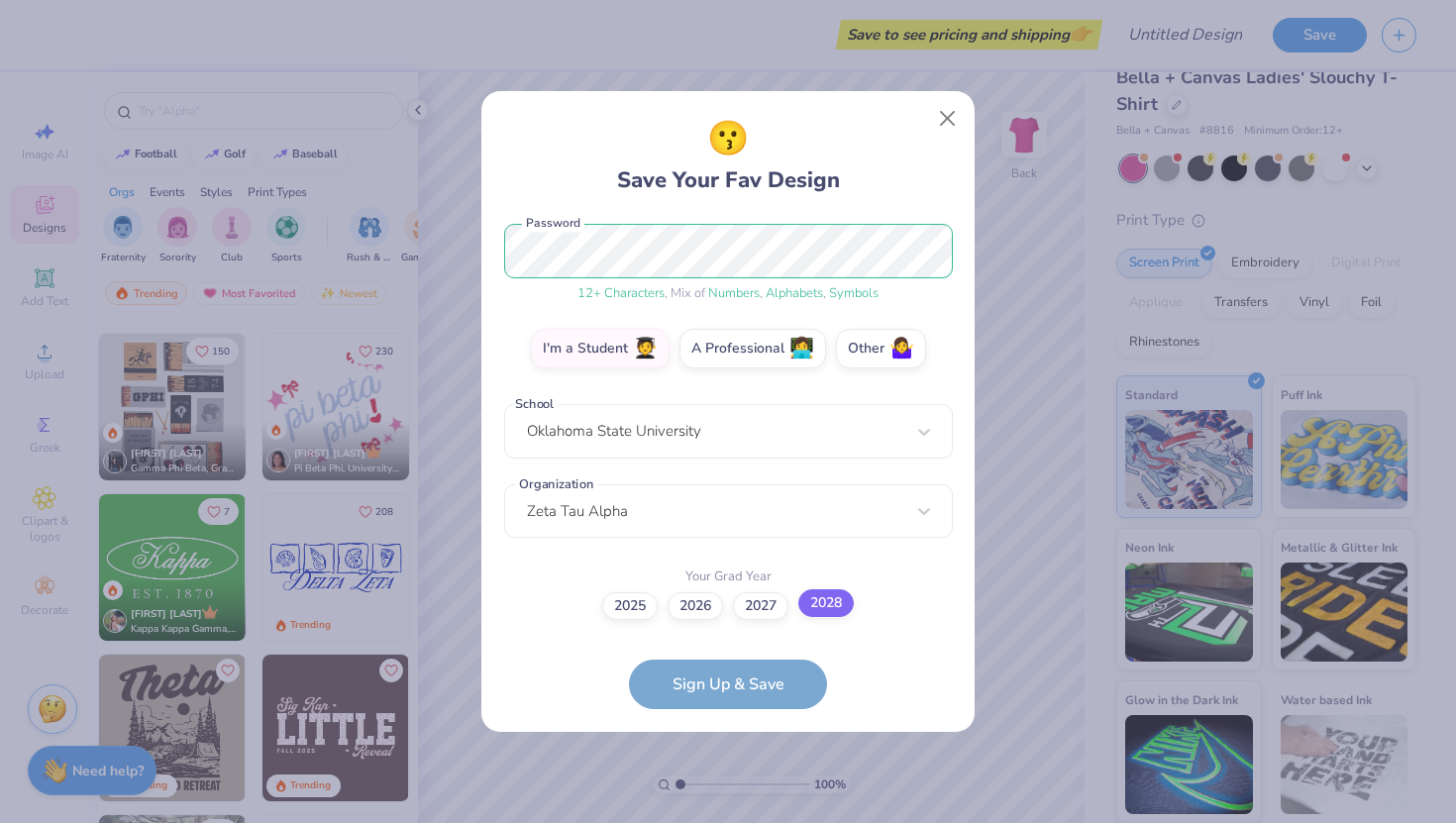 click on "2028" at bounding box center (728, 857) 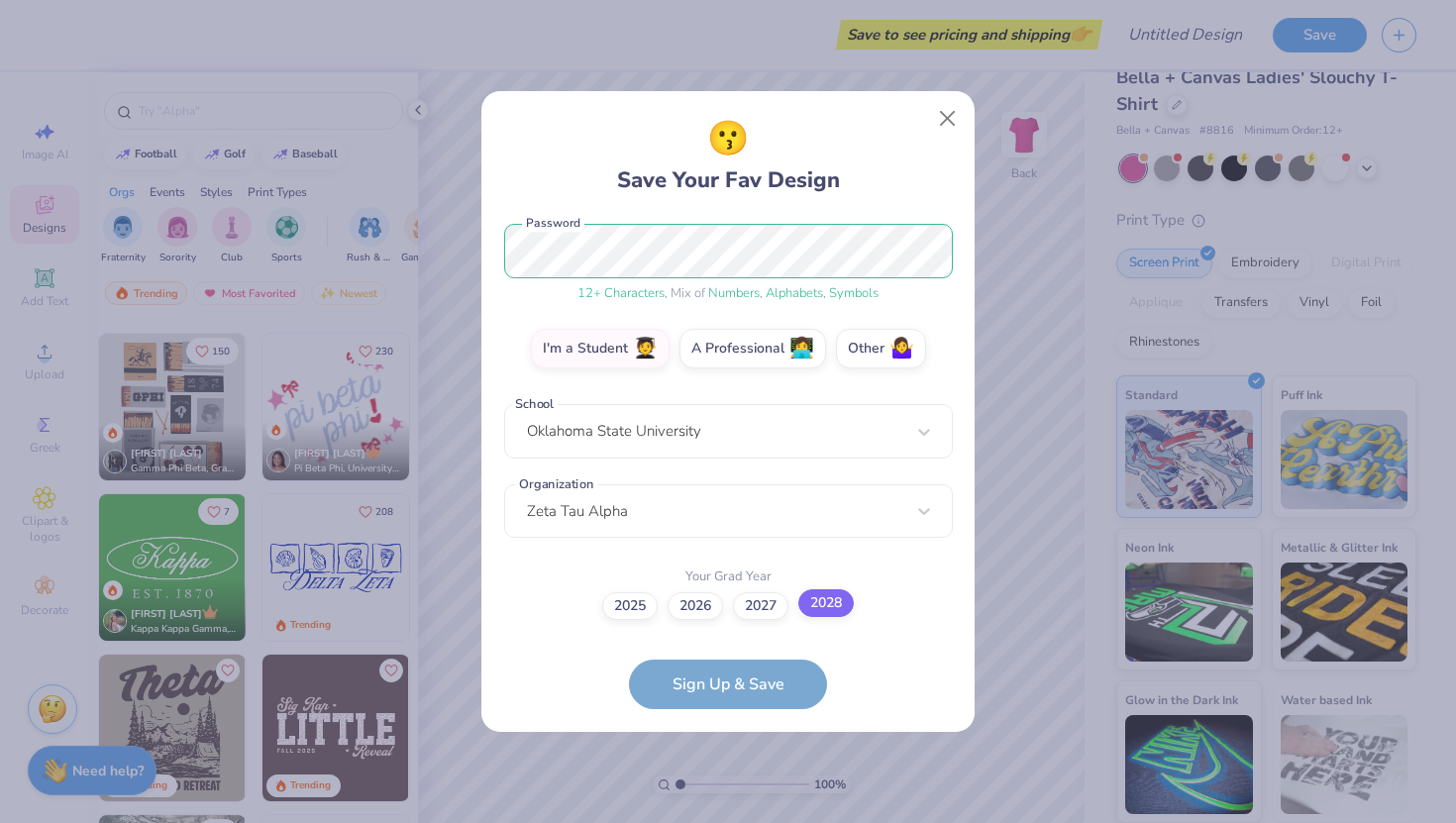 scroll, scrollTop: 131, scrollLeft: 0, axis: vertical 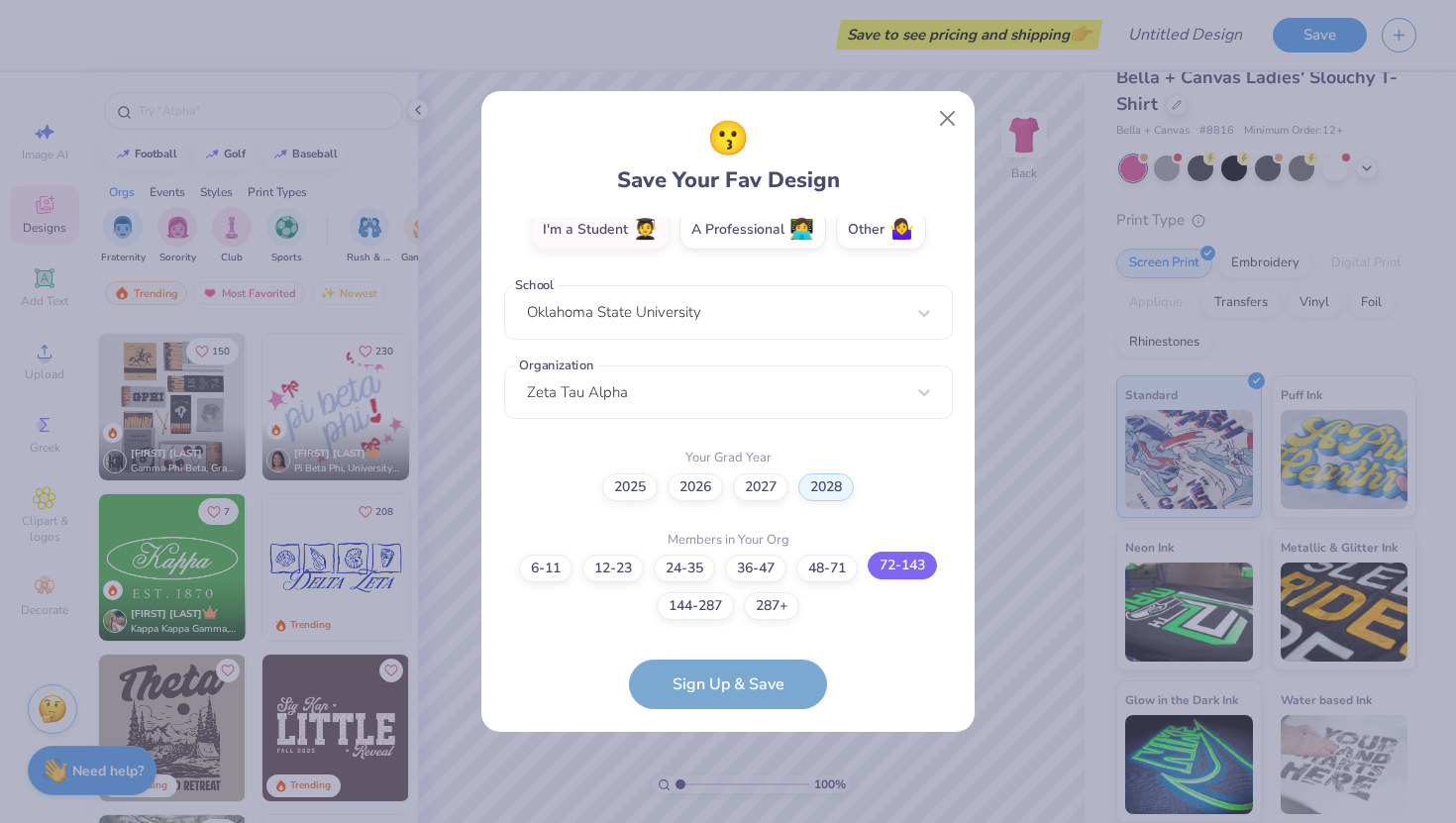 click on "72-143" at bounding box center (902, 566) 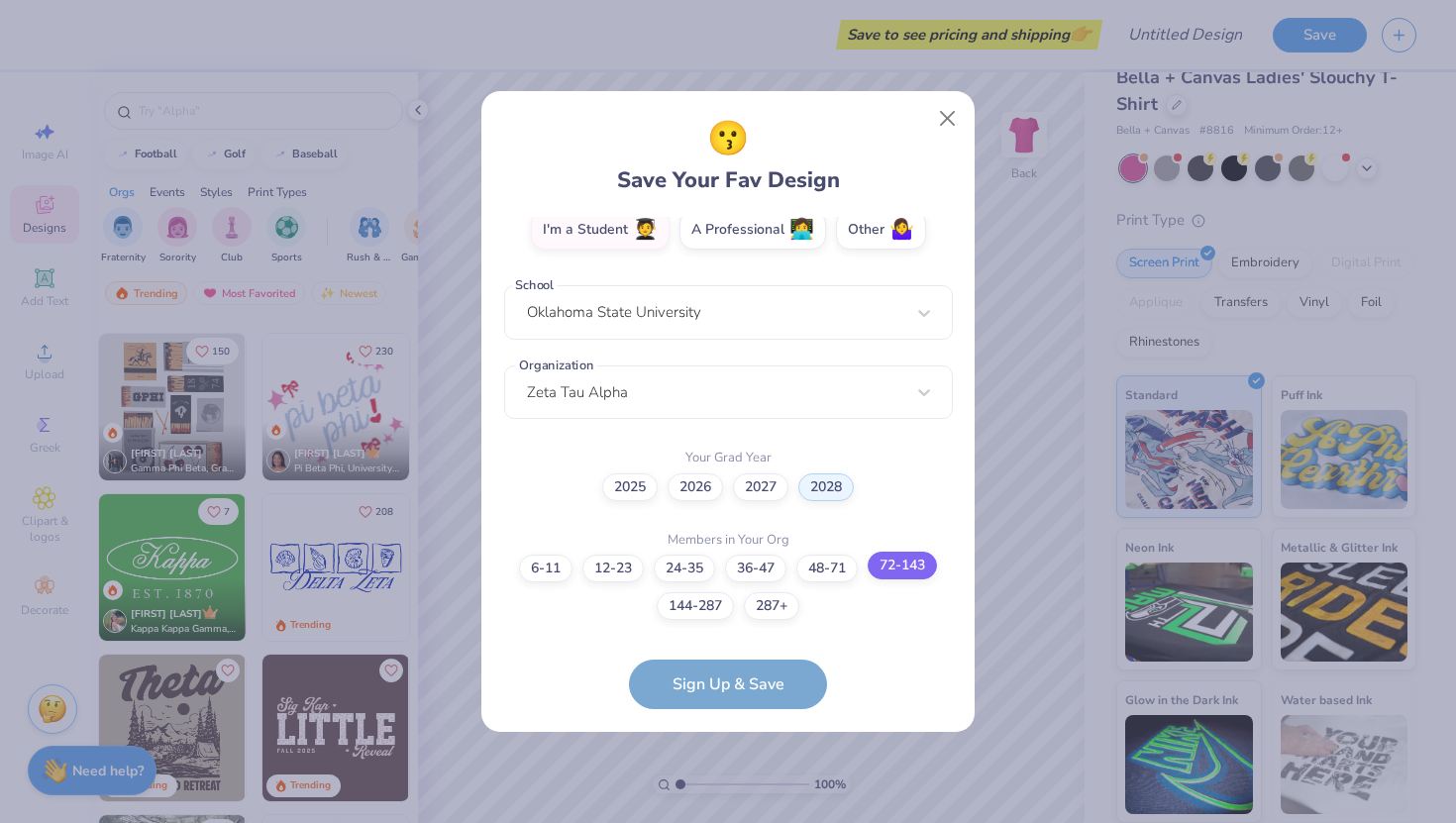 click on "72-143" at bounding box center [728, 958] 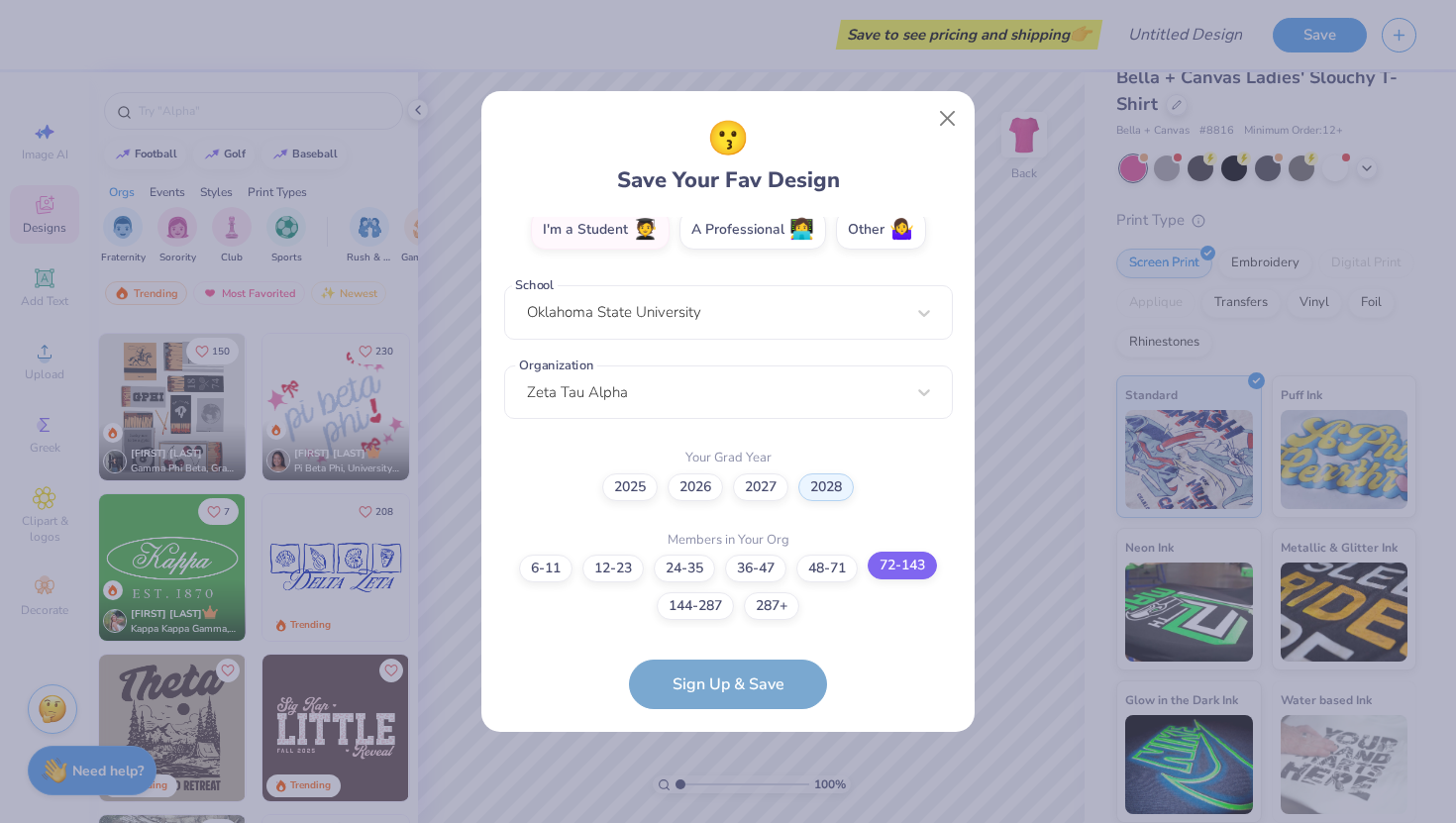 scroll, scrollTop: 0, scrollLeft: 0, axis: both 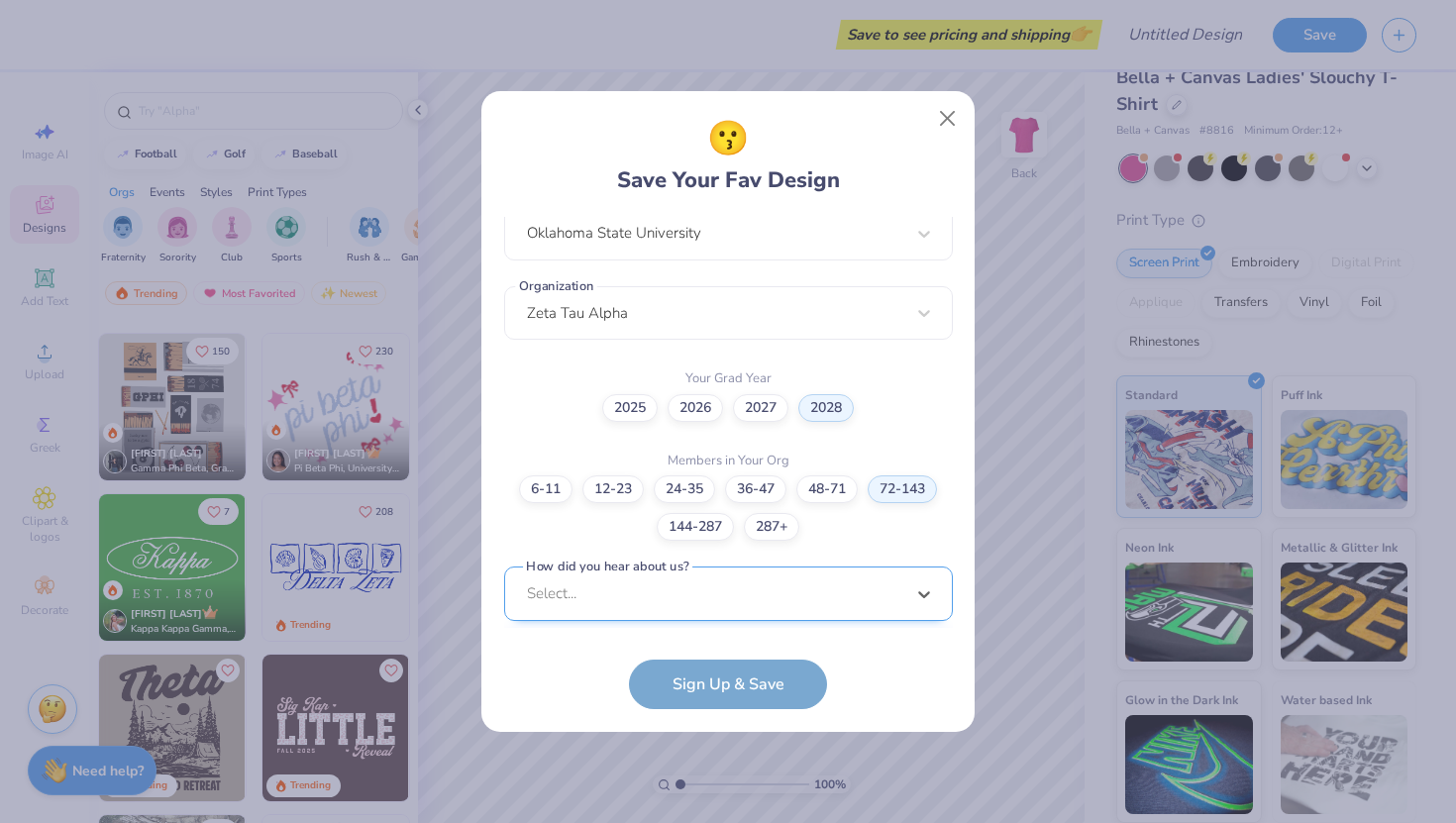 click on "option Word of Mouth focused, 8 of 15. 15 results available. Use Up and Down to choose options, press Enter to select the currently focused option, press Escape to exit the menu, press Tab to select the option and exit the menu. Select... Pinterest Google Search I've ordered before Received a text message A Campus Manager Received an Email Saw an Ad Word of Mouth LinkedIn Tik Tok Instagram Blog/Article Reddit An AI Chatbot Other" at bounding box center (728, 747) 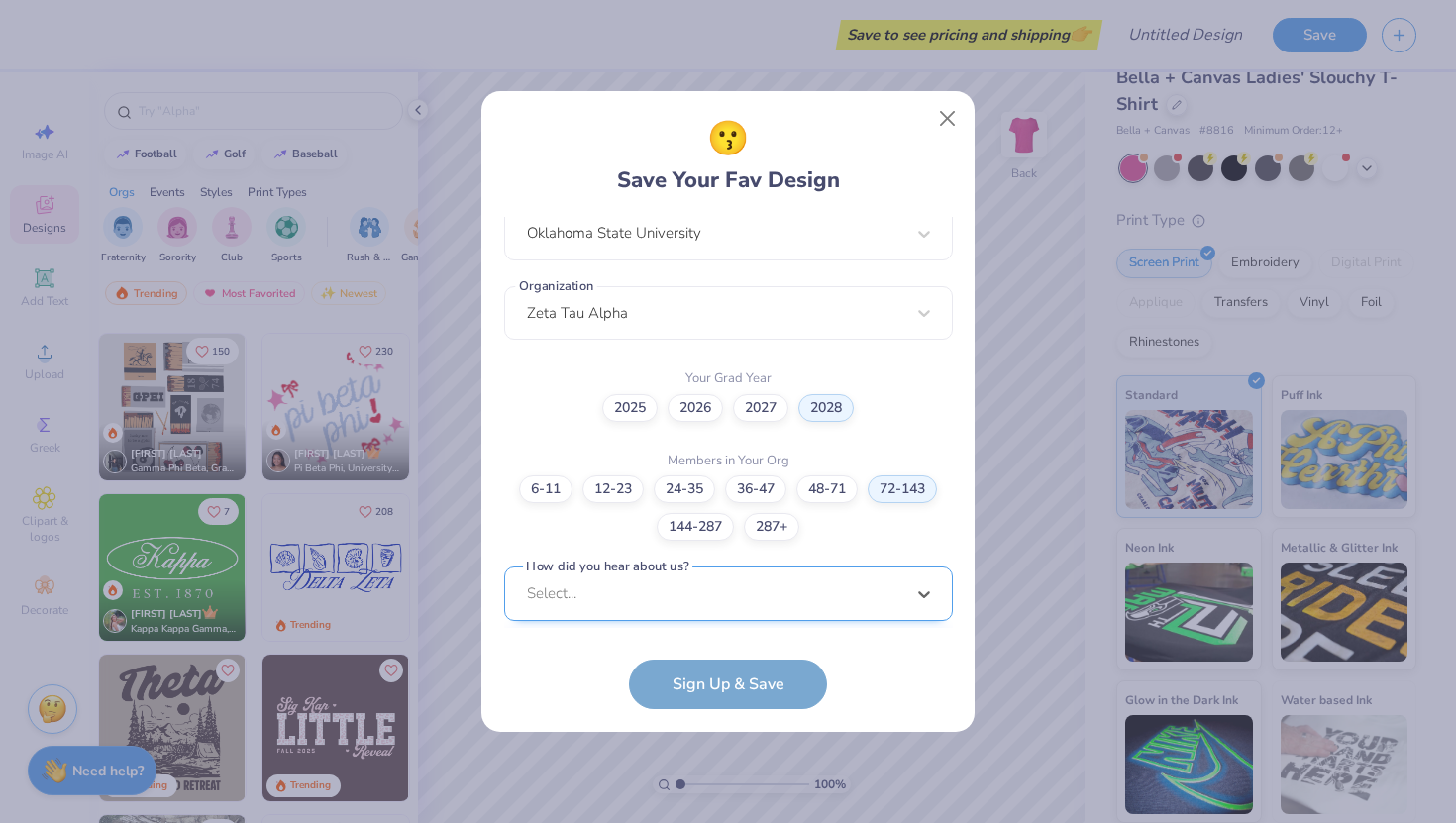 scroll, scrollTop: 747, scrollLeft: 0, axis: vertical 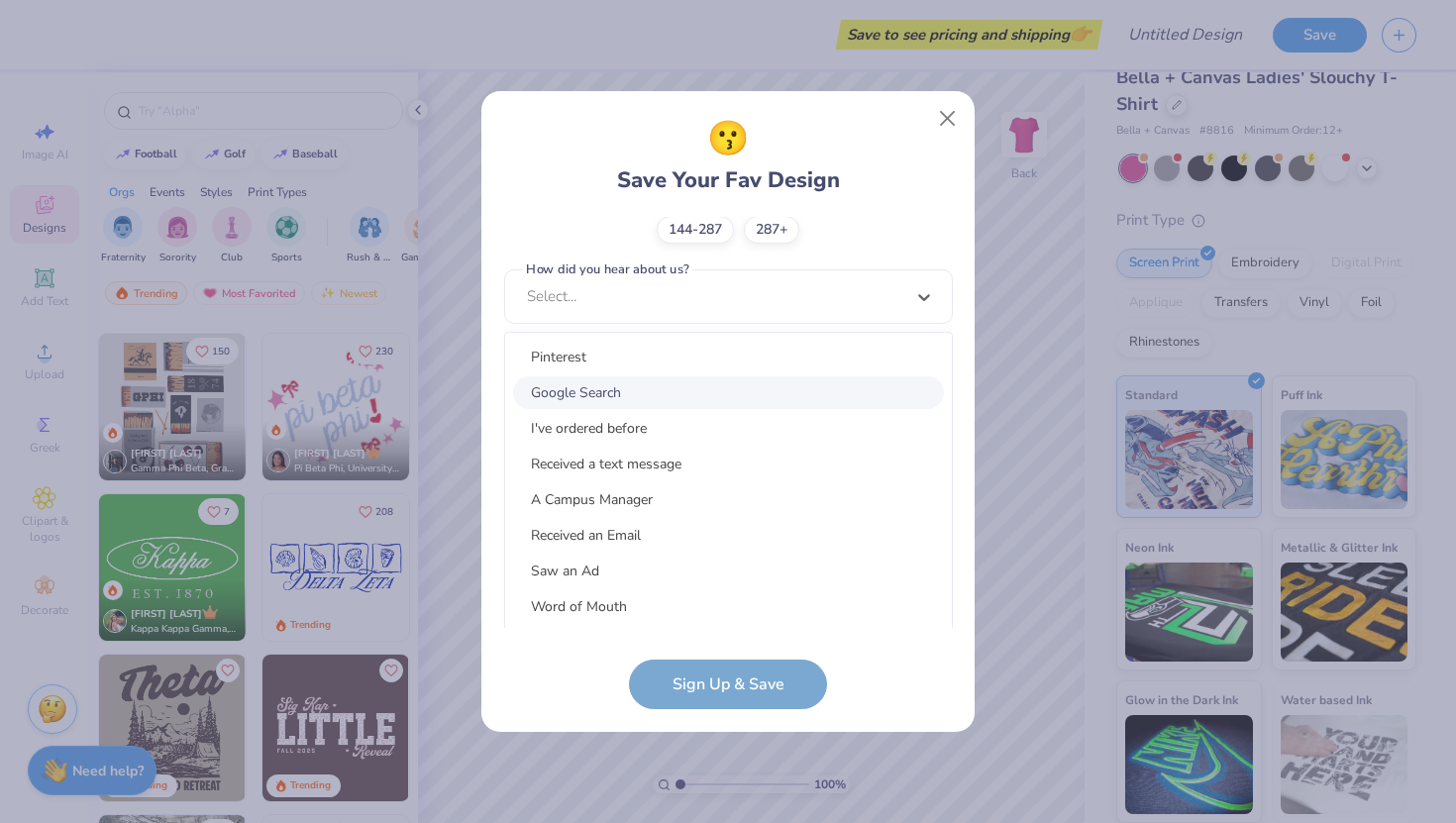 click on "Google Search" at bounding box center [728, 392] 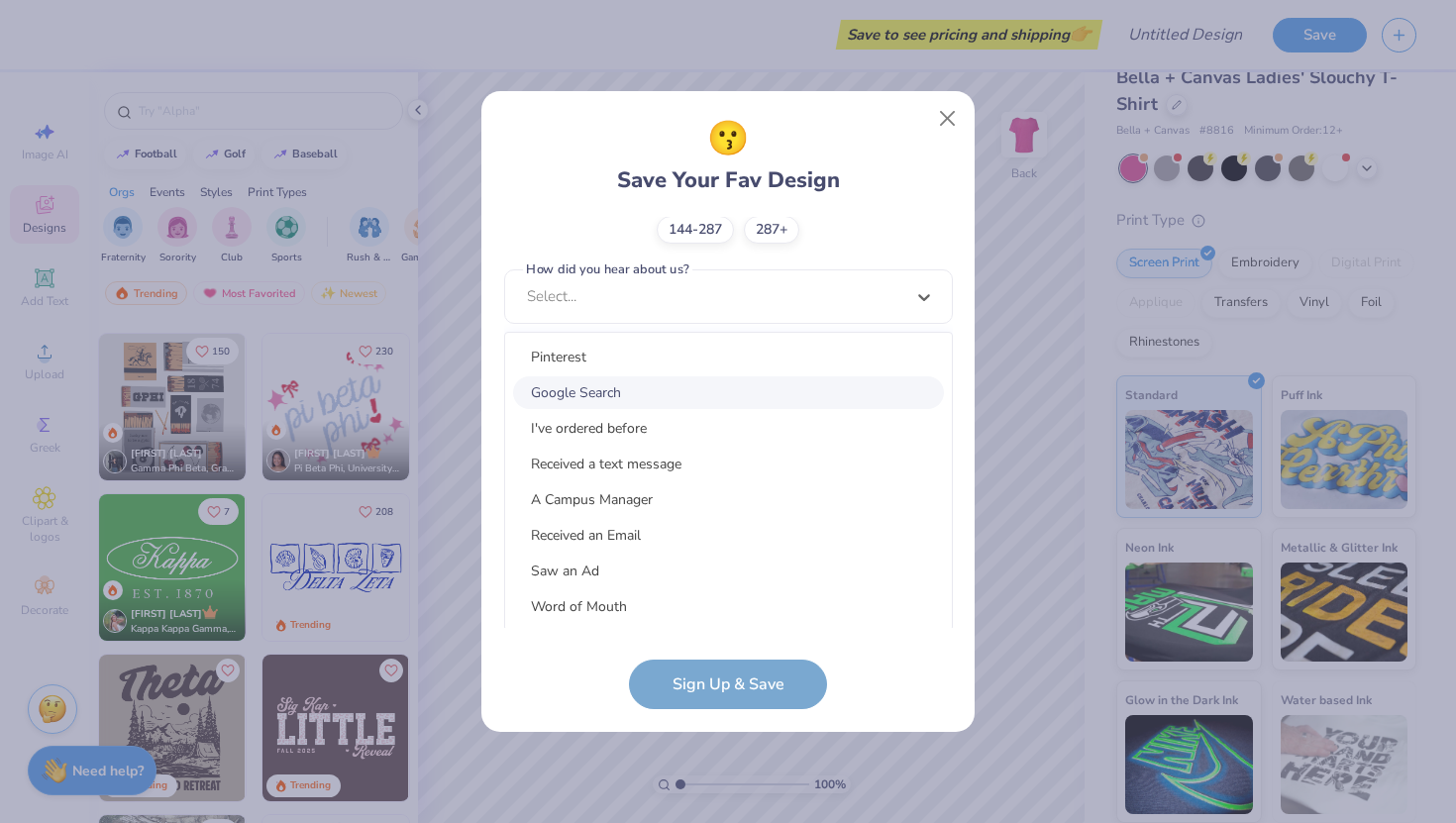 scroll, scrollTop: 450, scrollLeft: 0, axis: vertical 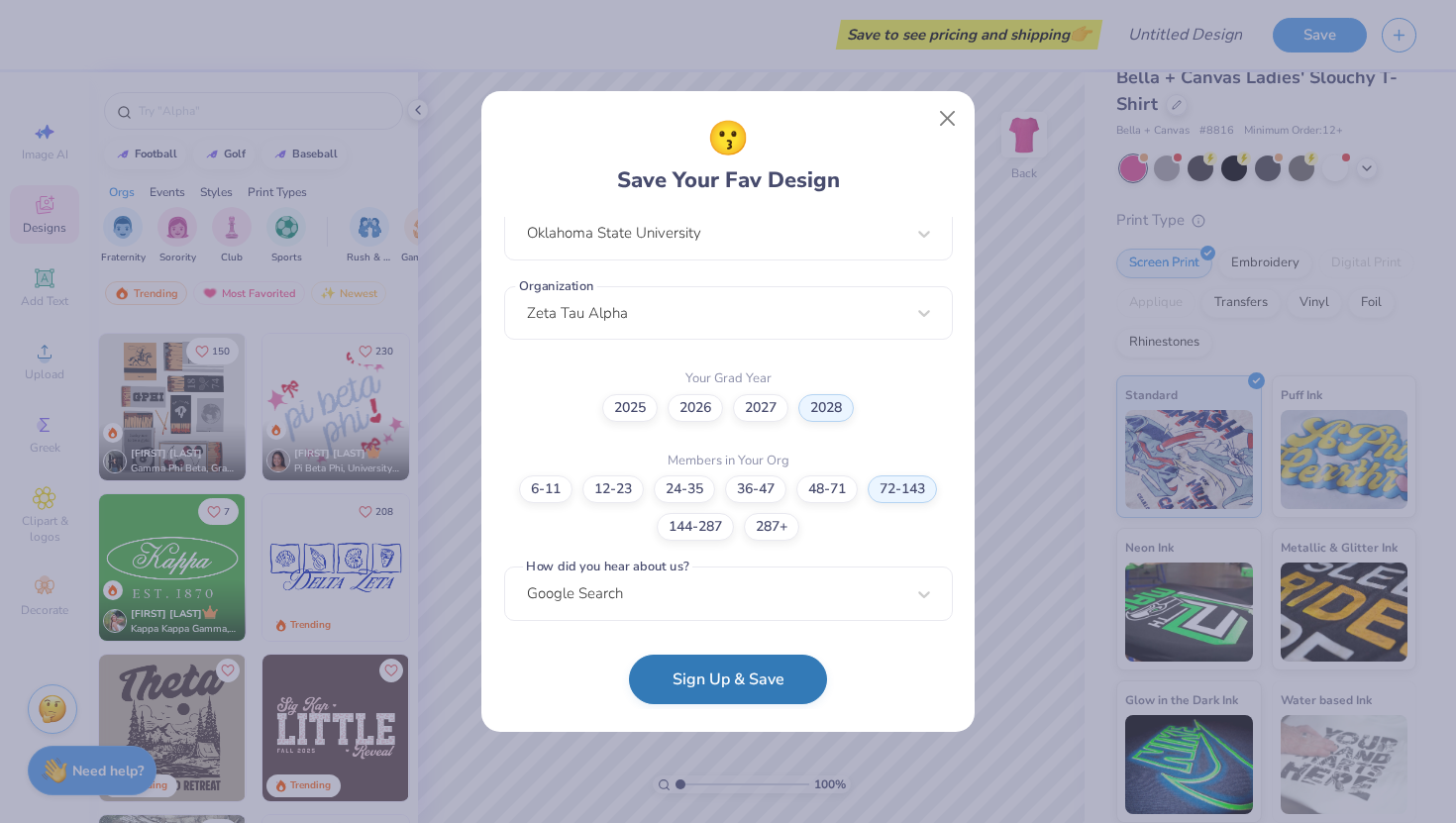 click on "Sign Up & Save" at bounding box center (728, 679) 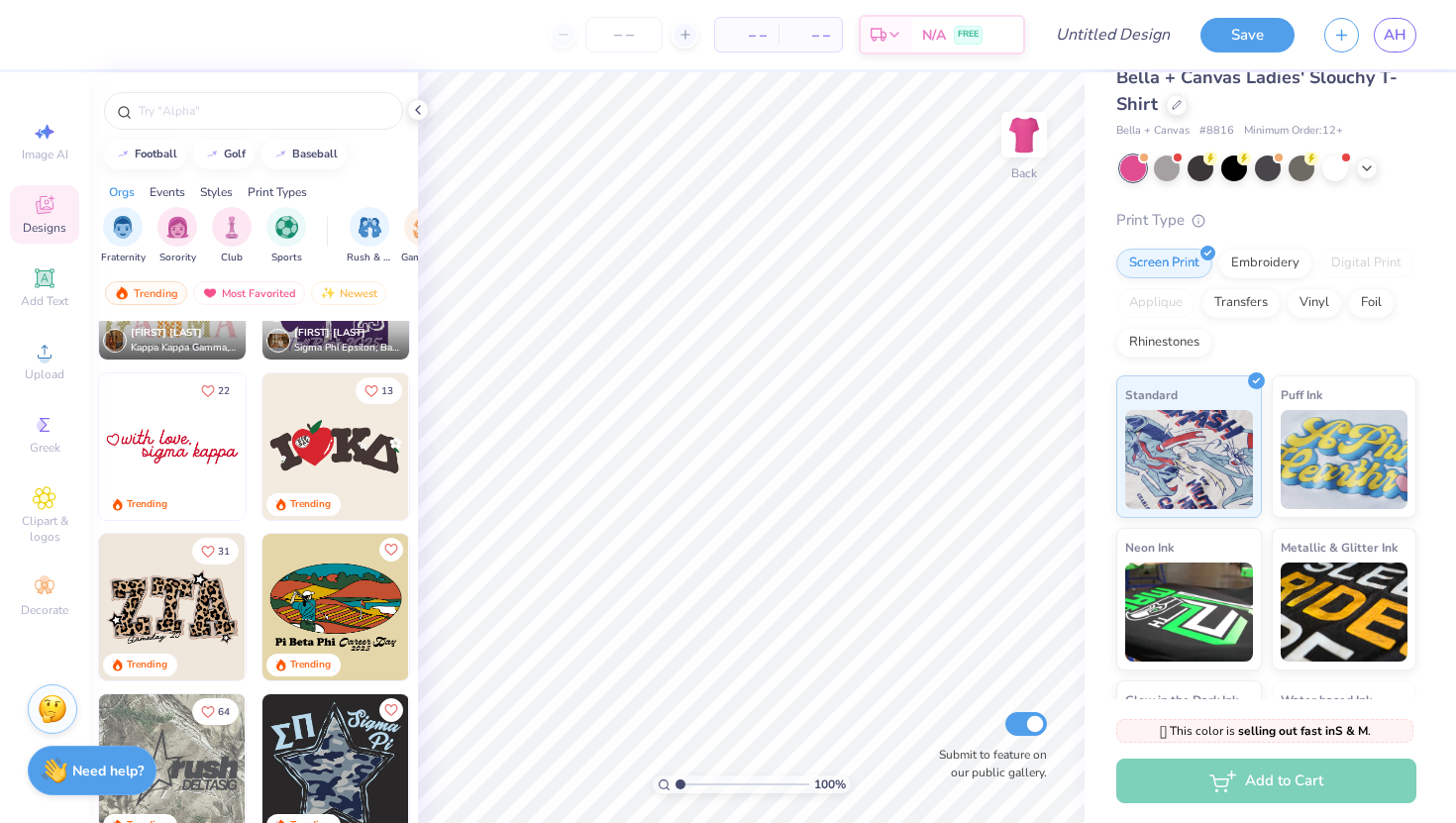 scroll, scrollTop: 5081, scrollLeft: 0, axis: vertical 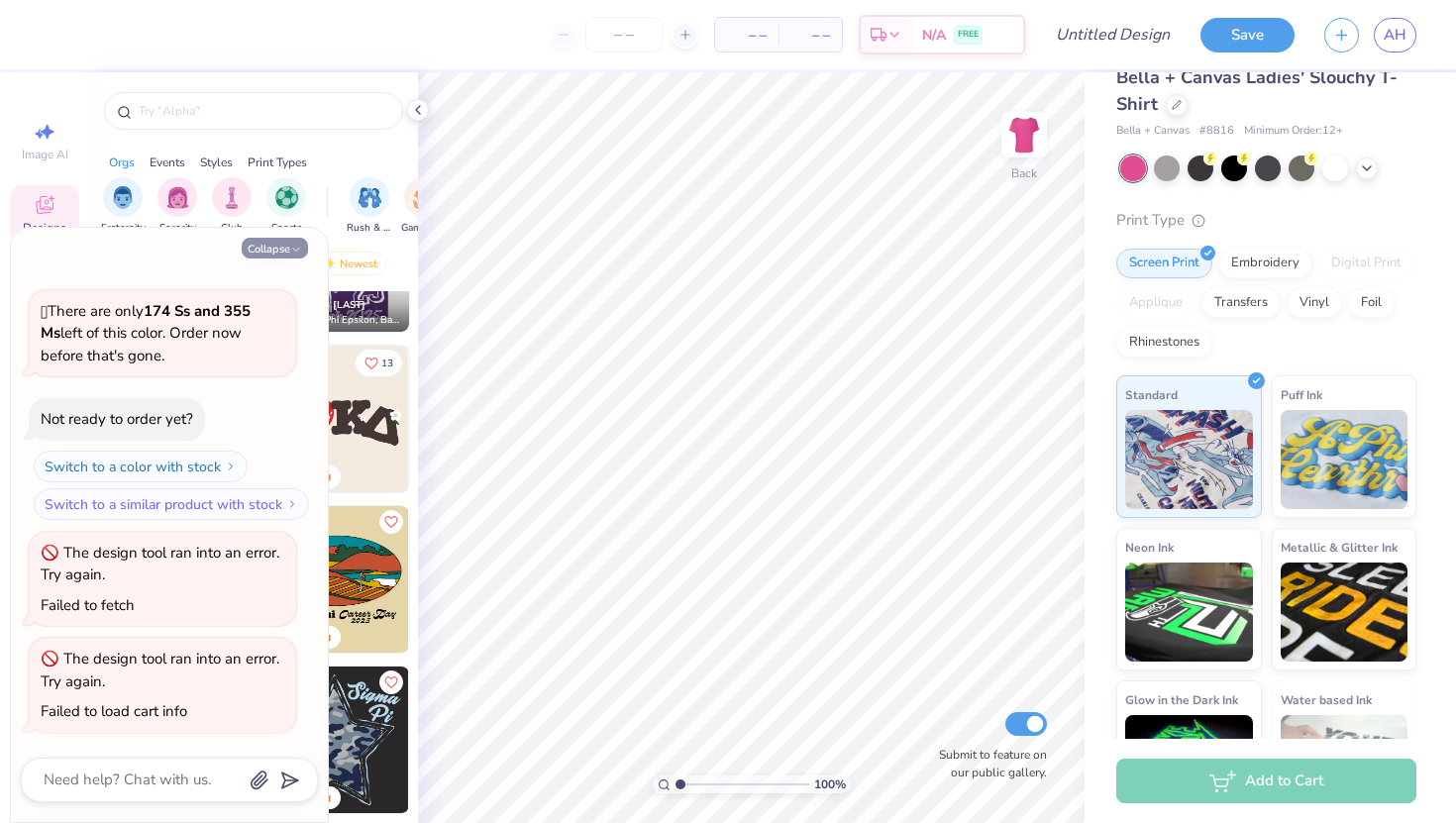 click on "Collapse" at bounding box center [274, 248] 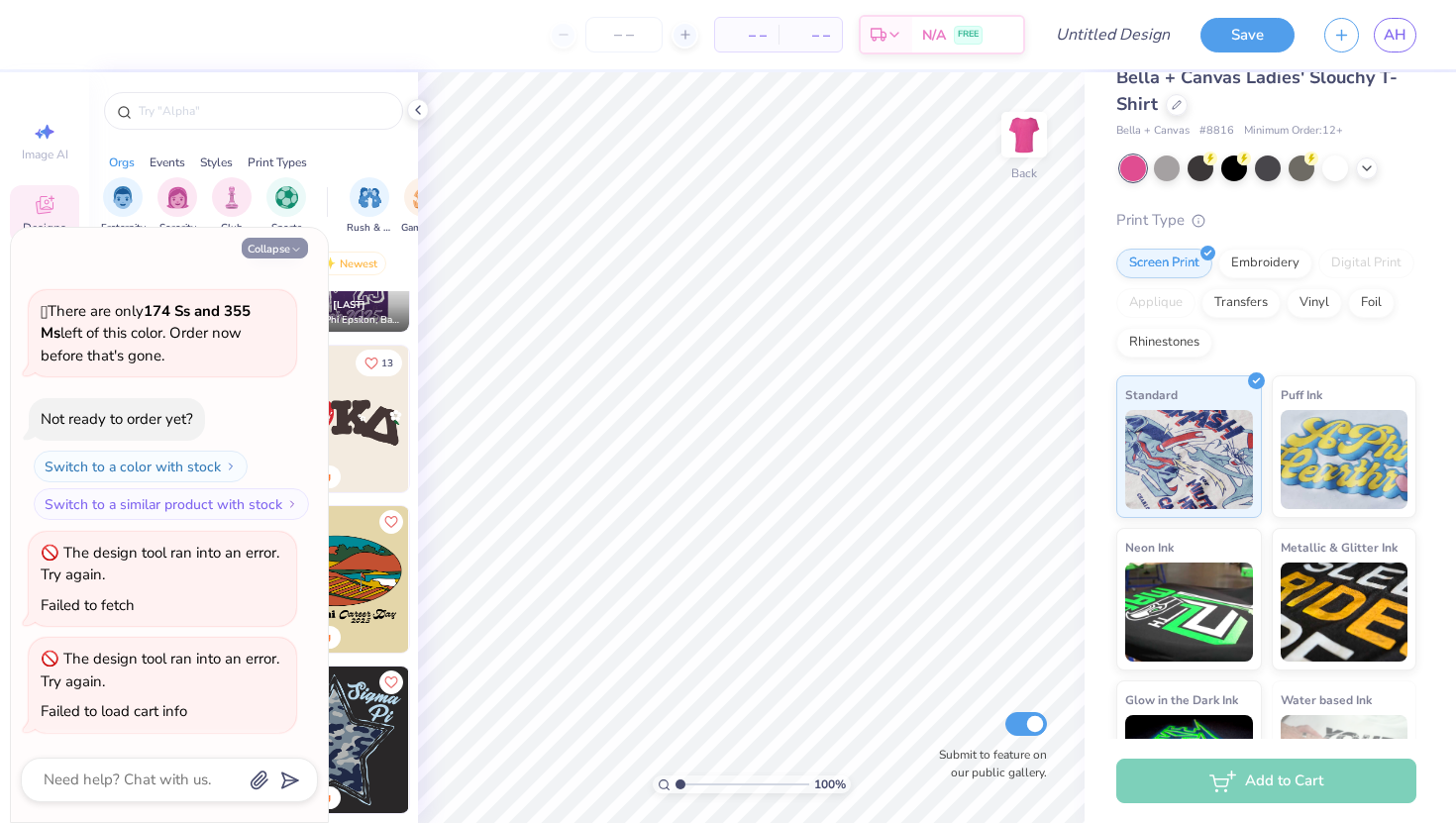 type on "x" 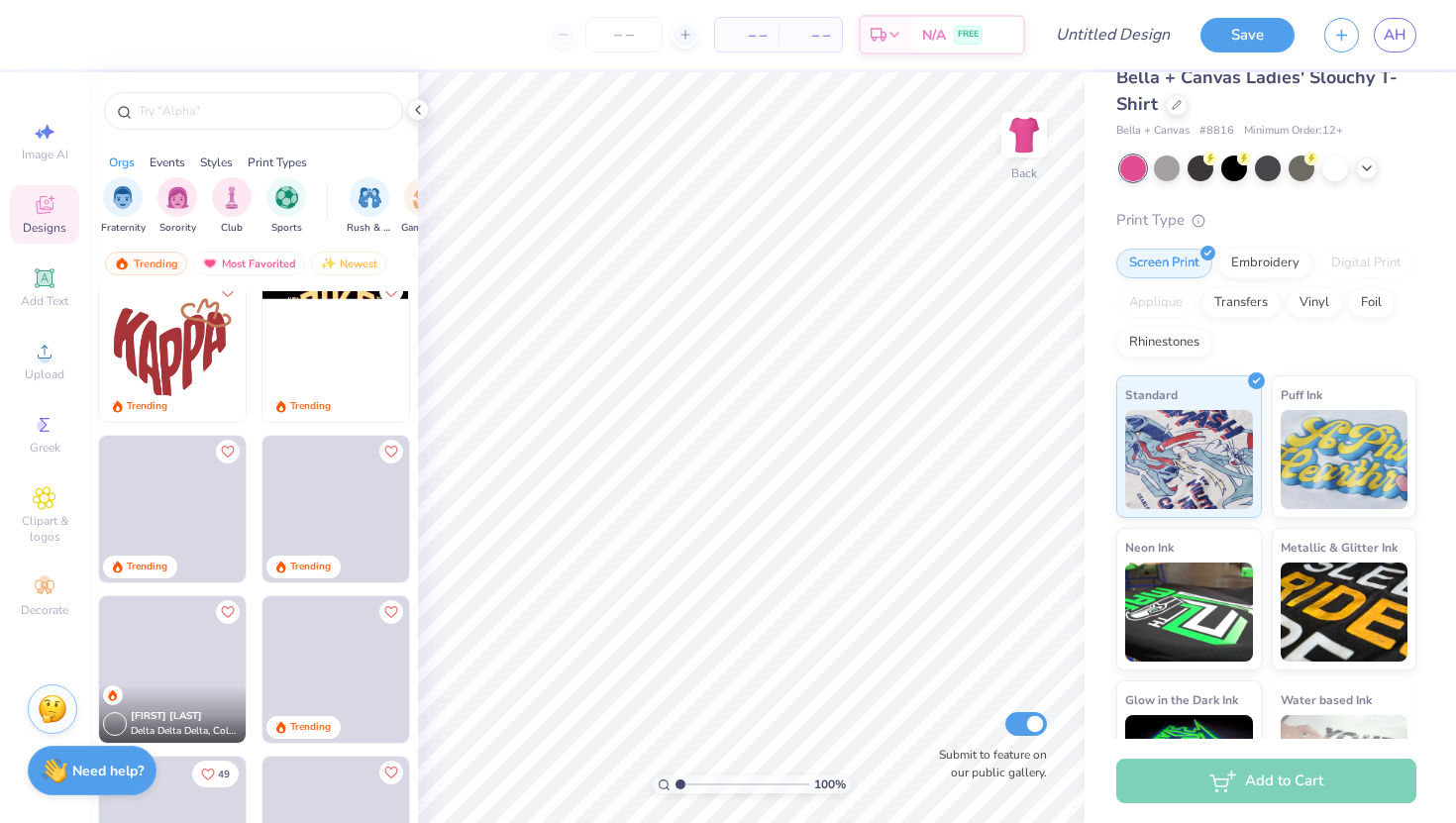 scroll, scrollTop: 7259, scrollLeft: 0, axis: vertical 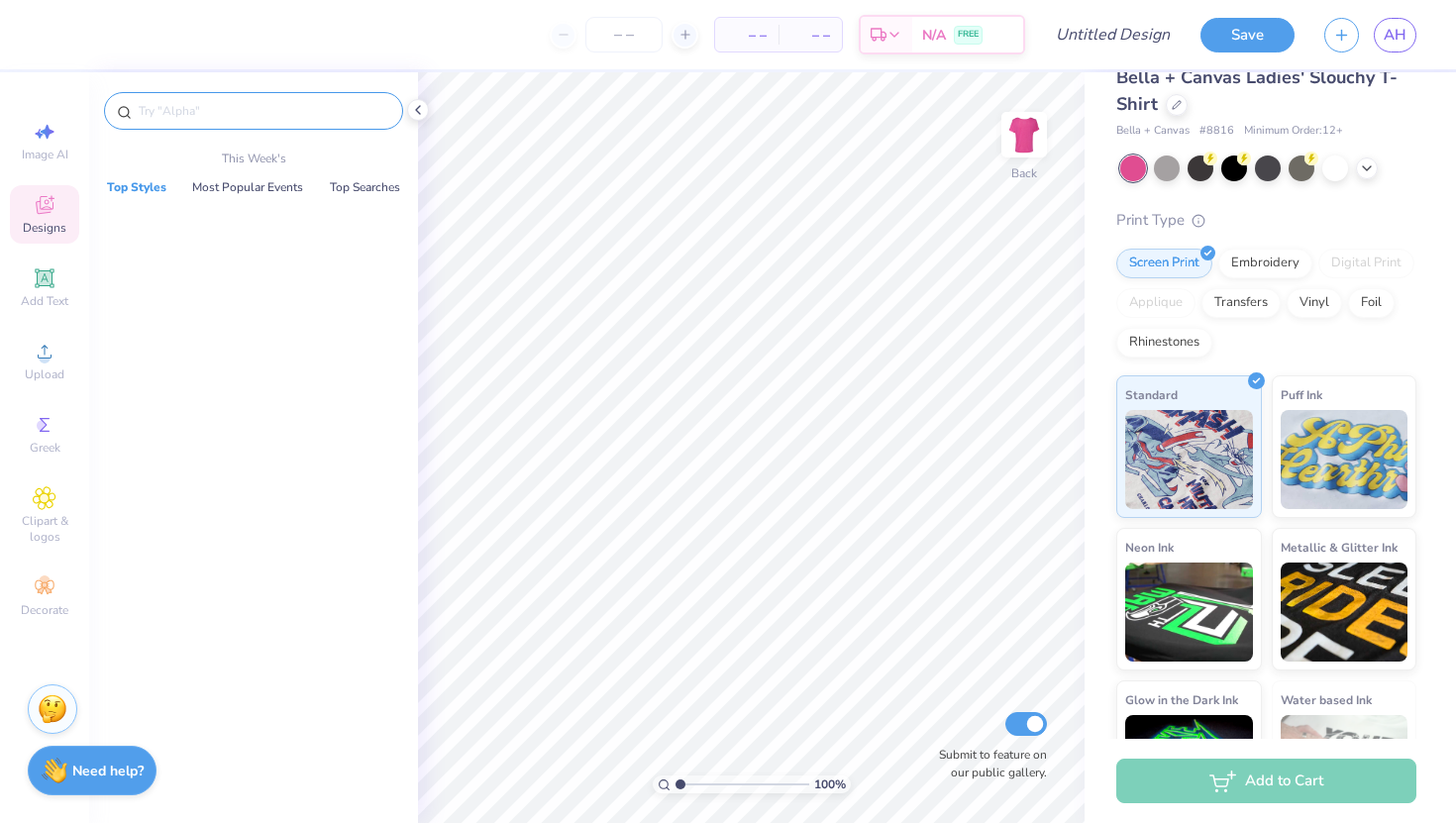 click at bounding box center [263, 111] 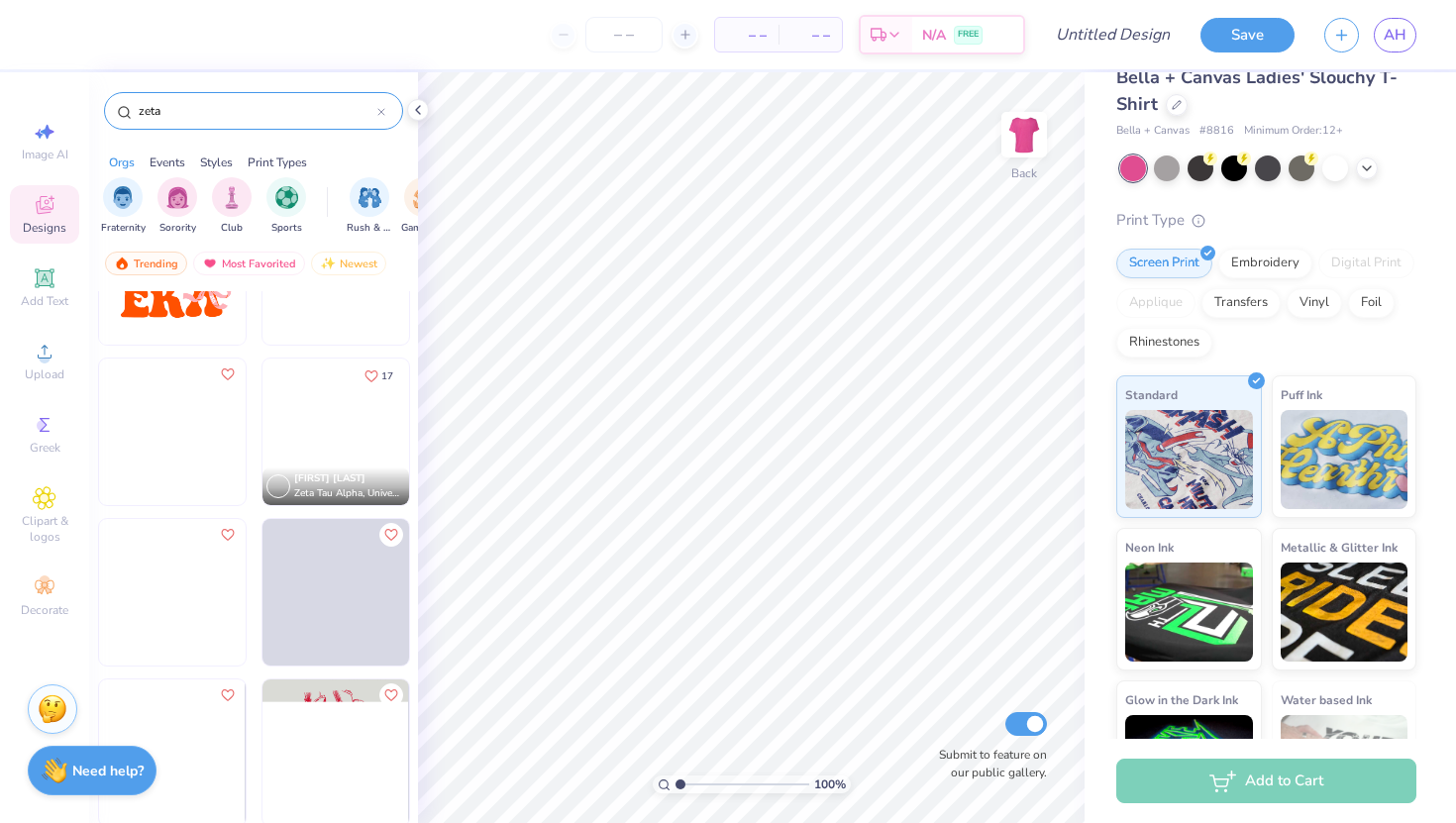 scroll, scrollTop: 1225, scrollLeft: 0, axis: vertical 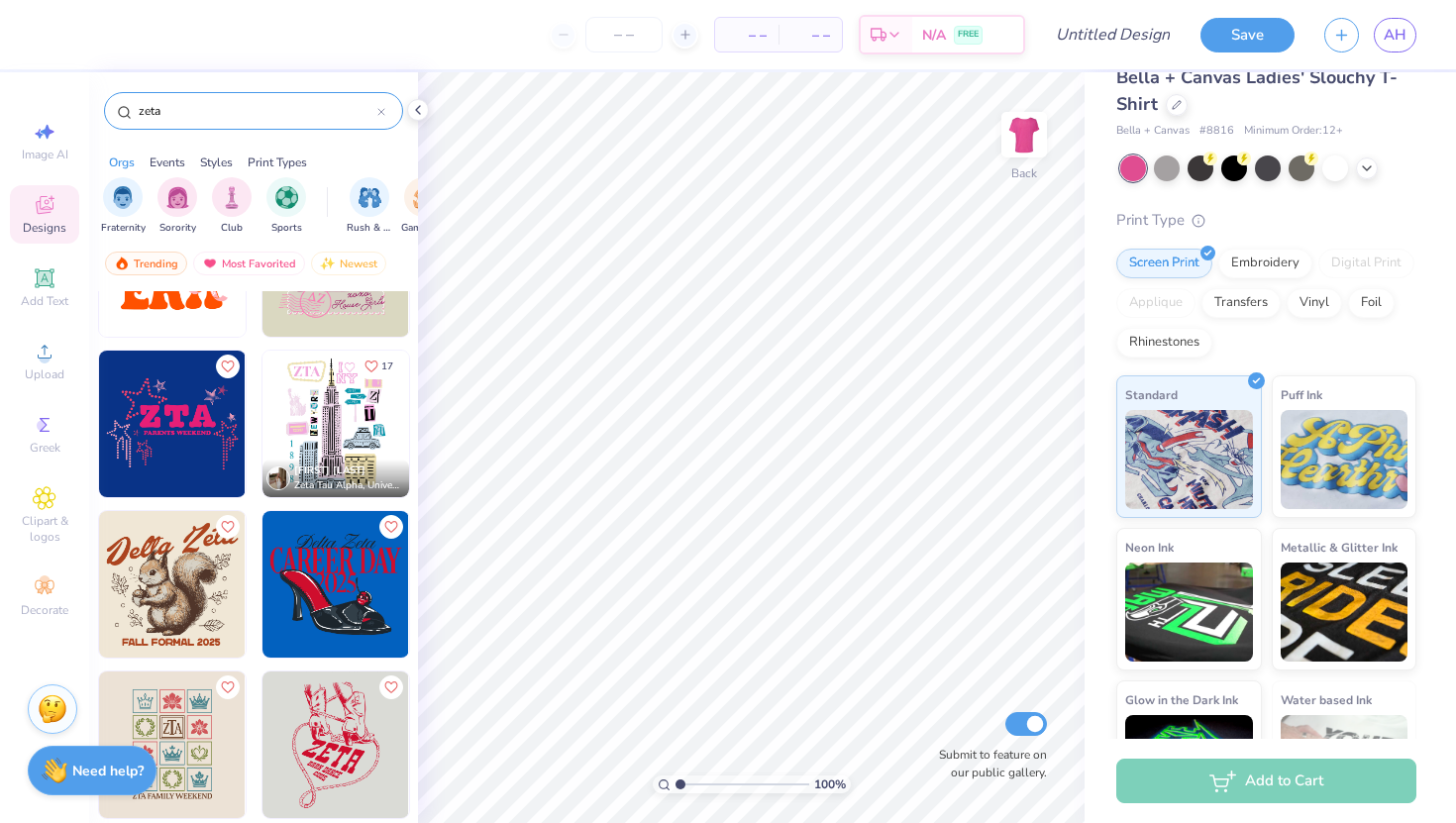 click 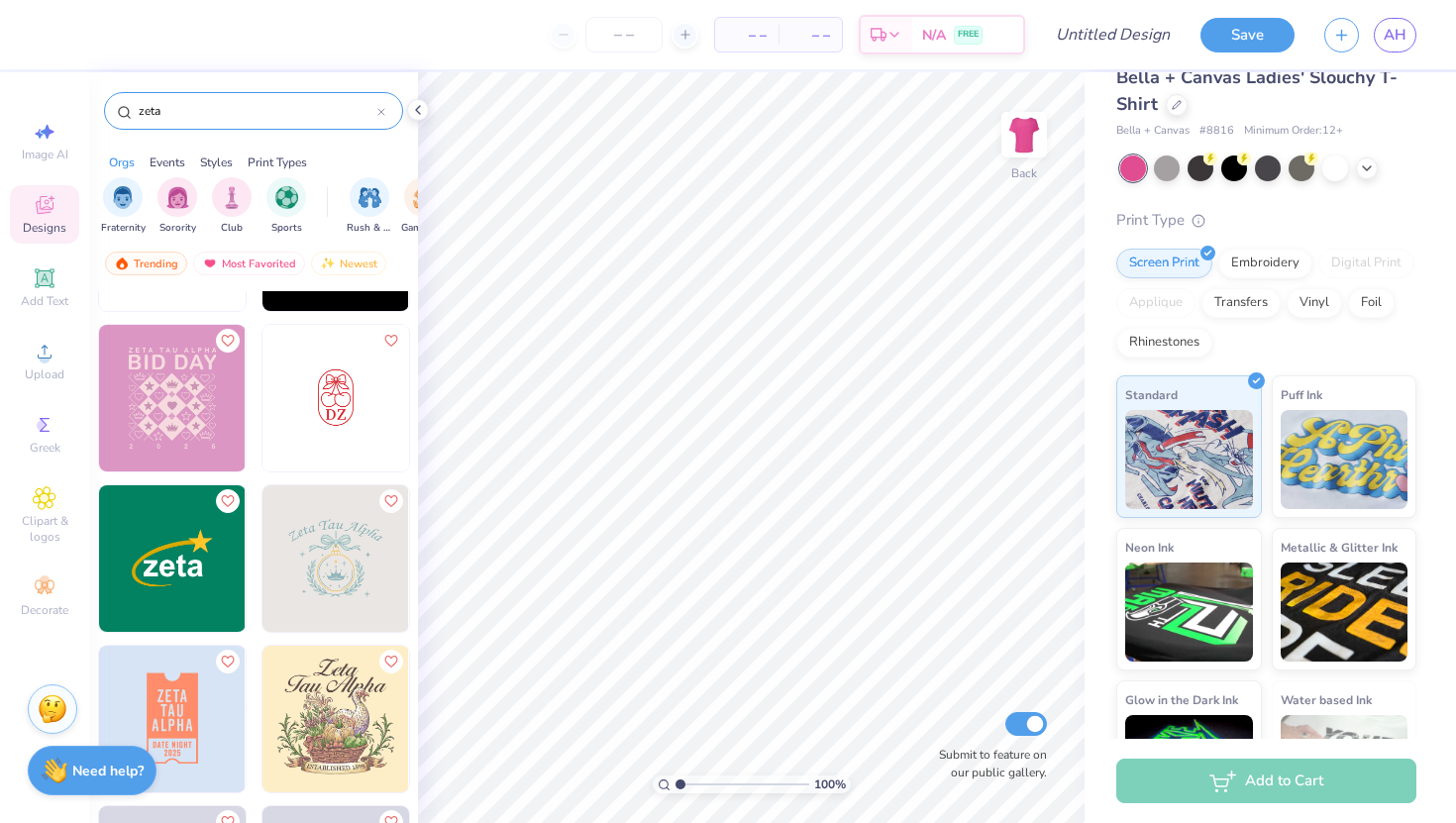 scroll, scrollTop: 3829, scrollLeft: 0, axis: vertical 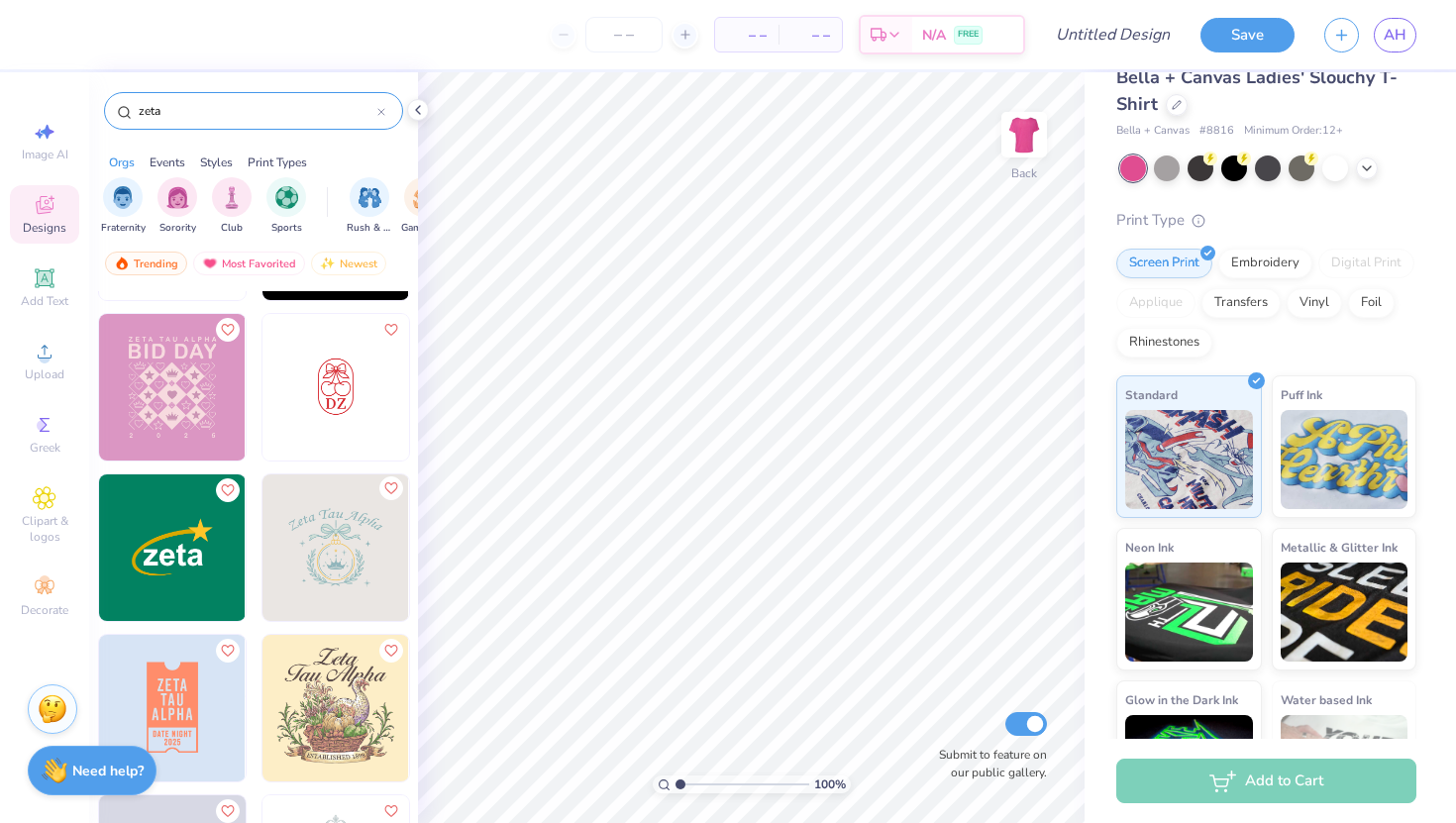 click 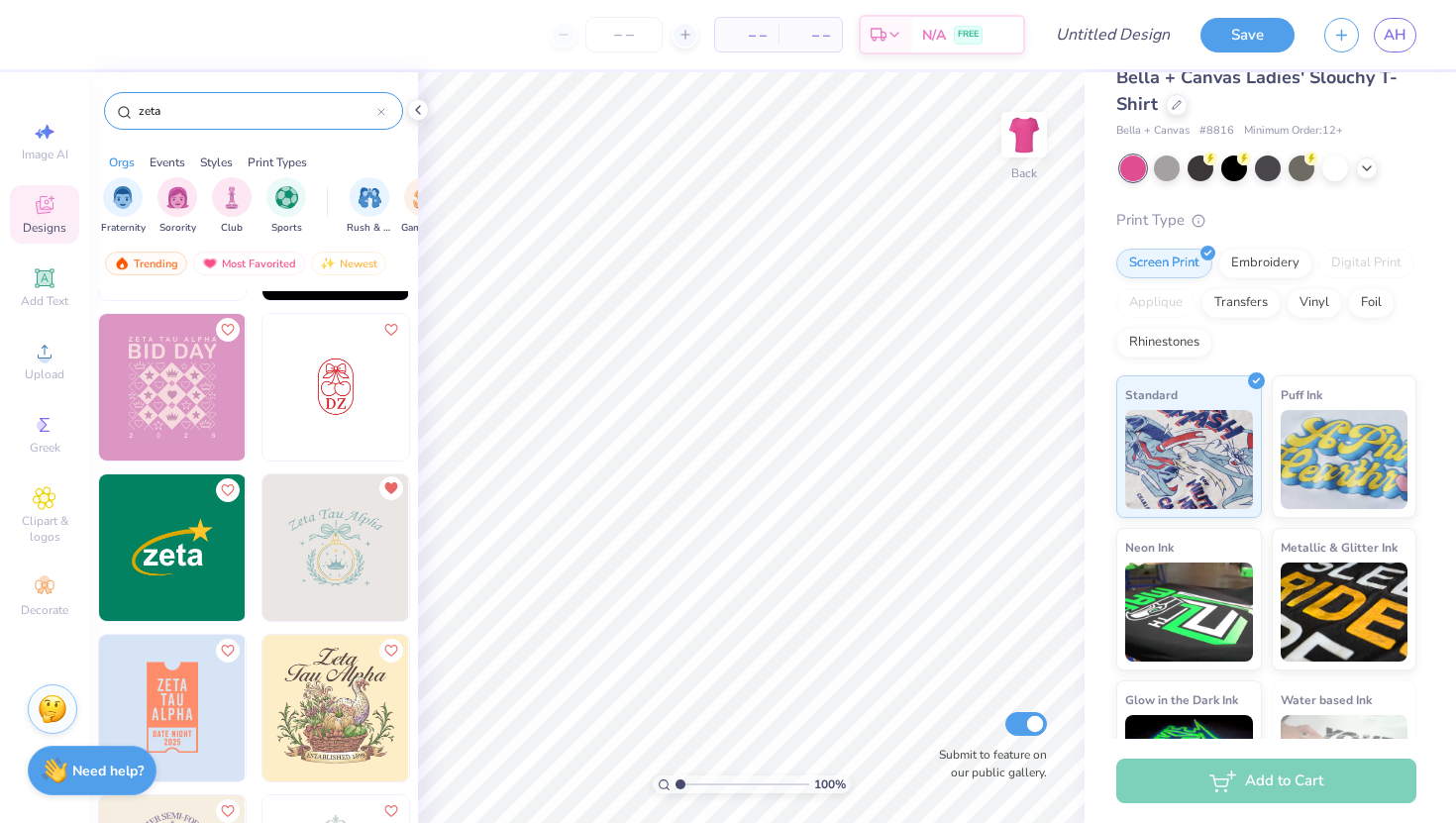 click 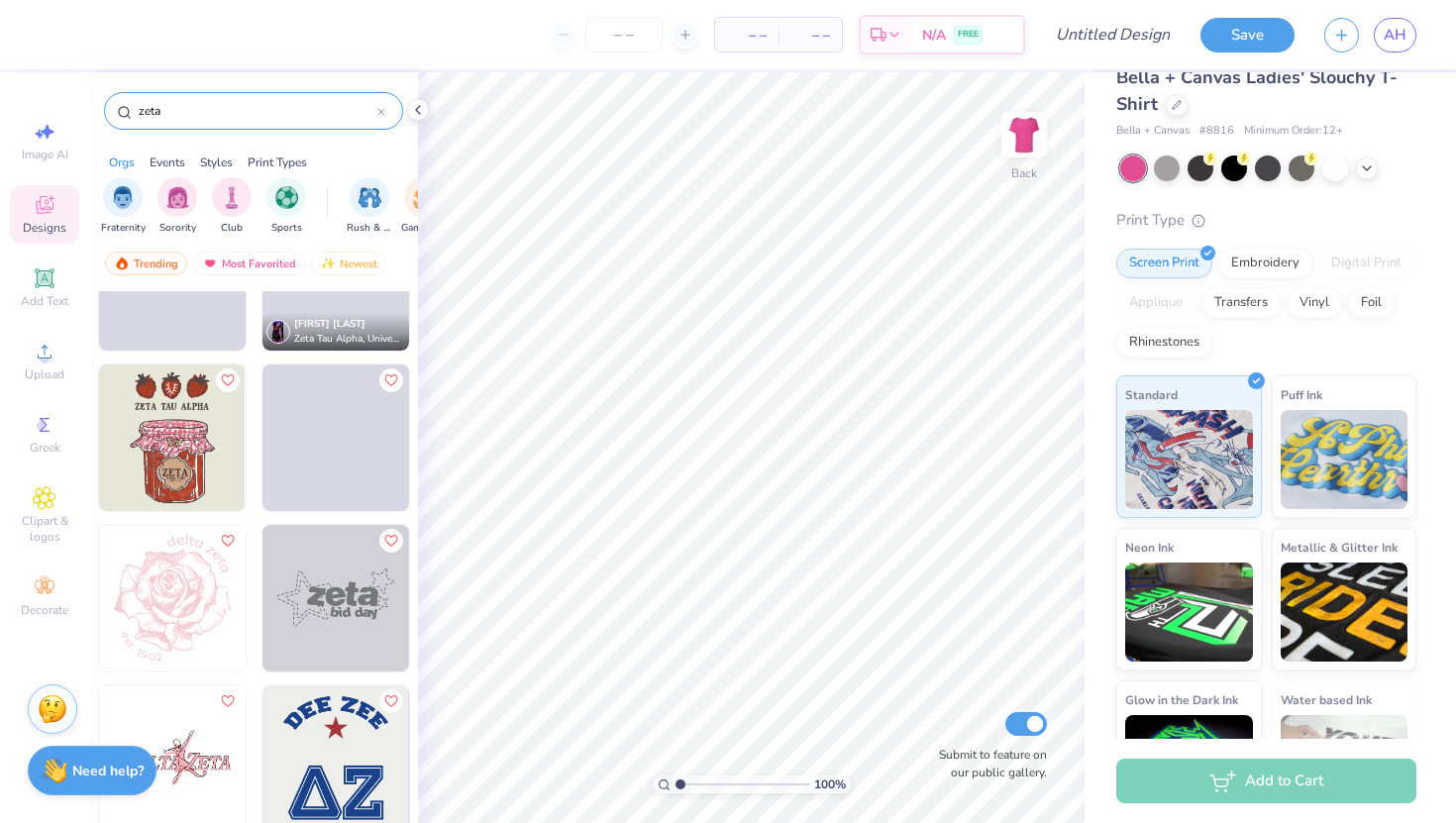 scroll, scrollTop: 5541, scrollLeft: 0, axis: vertical 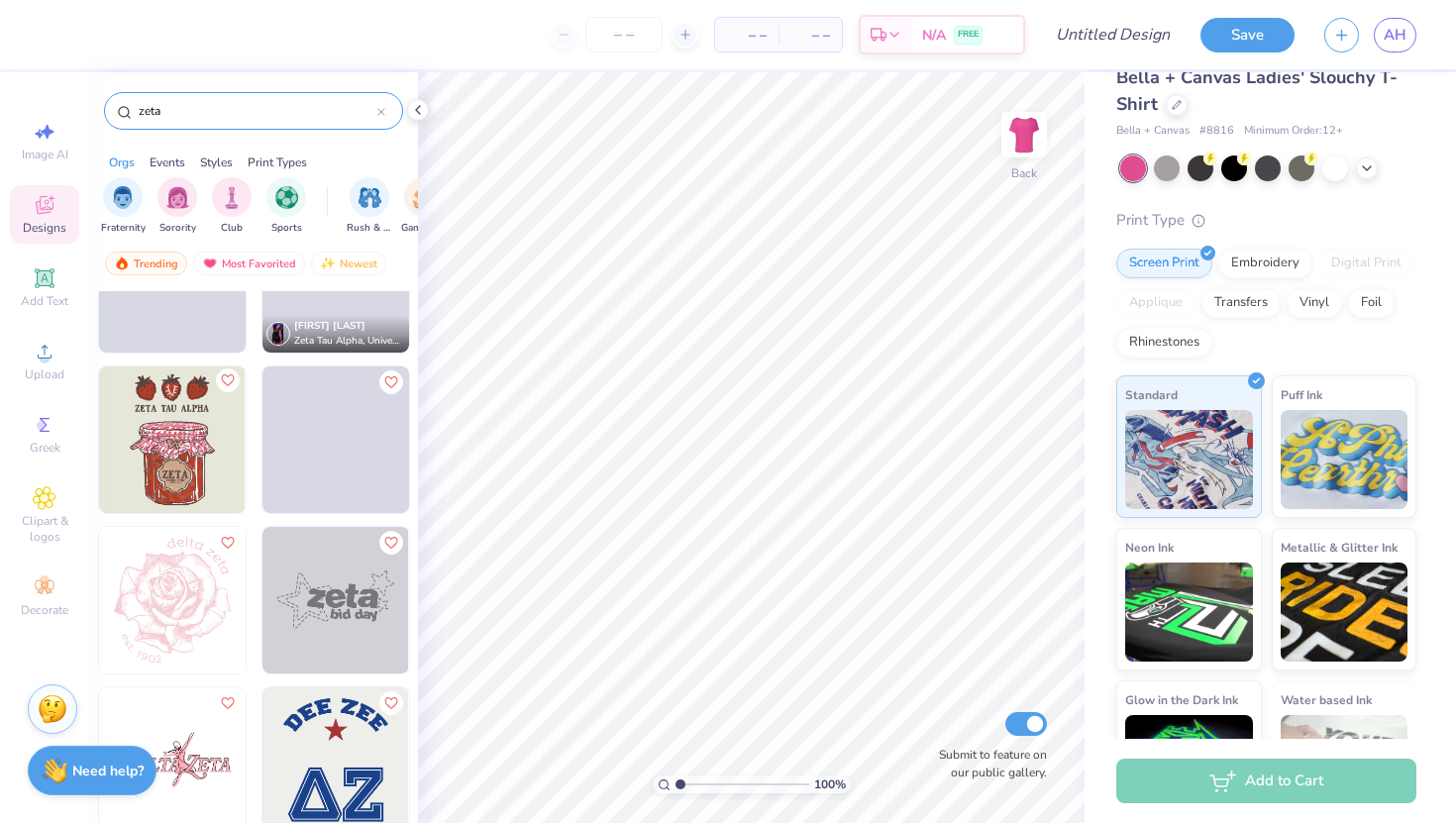 click 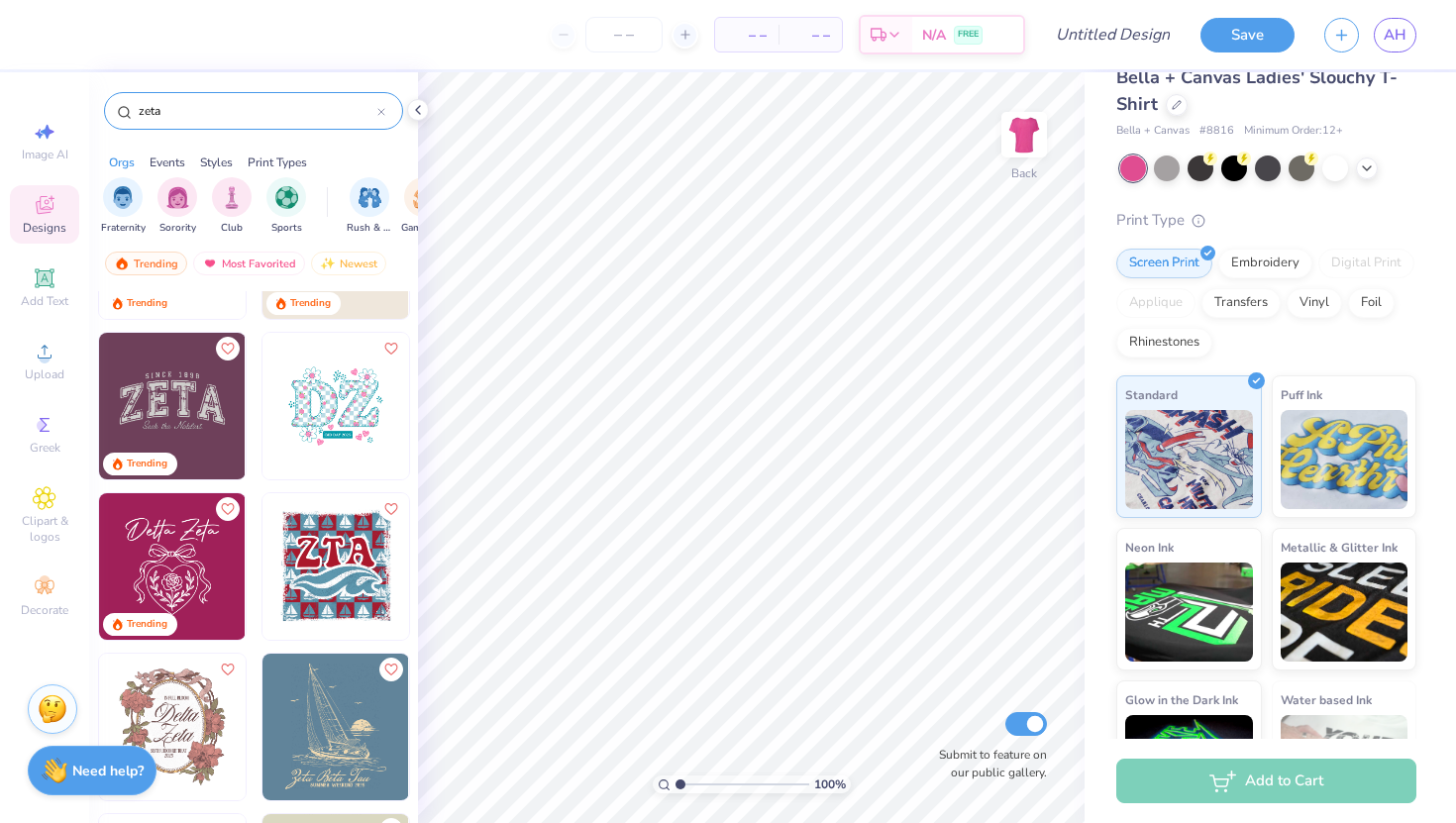 scroll, scrollTop: 597, scrollLeft: 0, axis: vertical 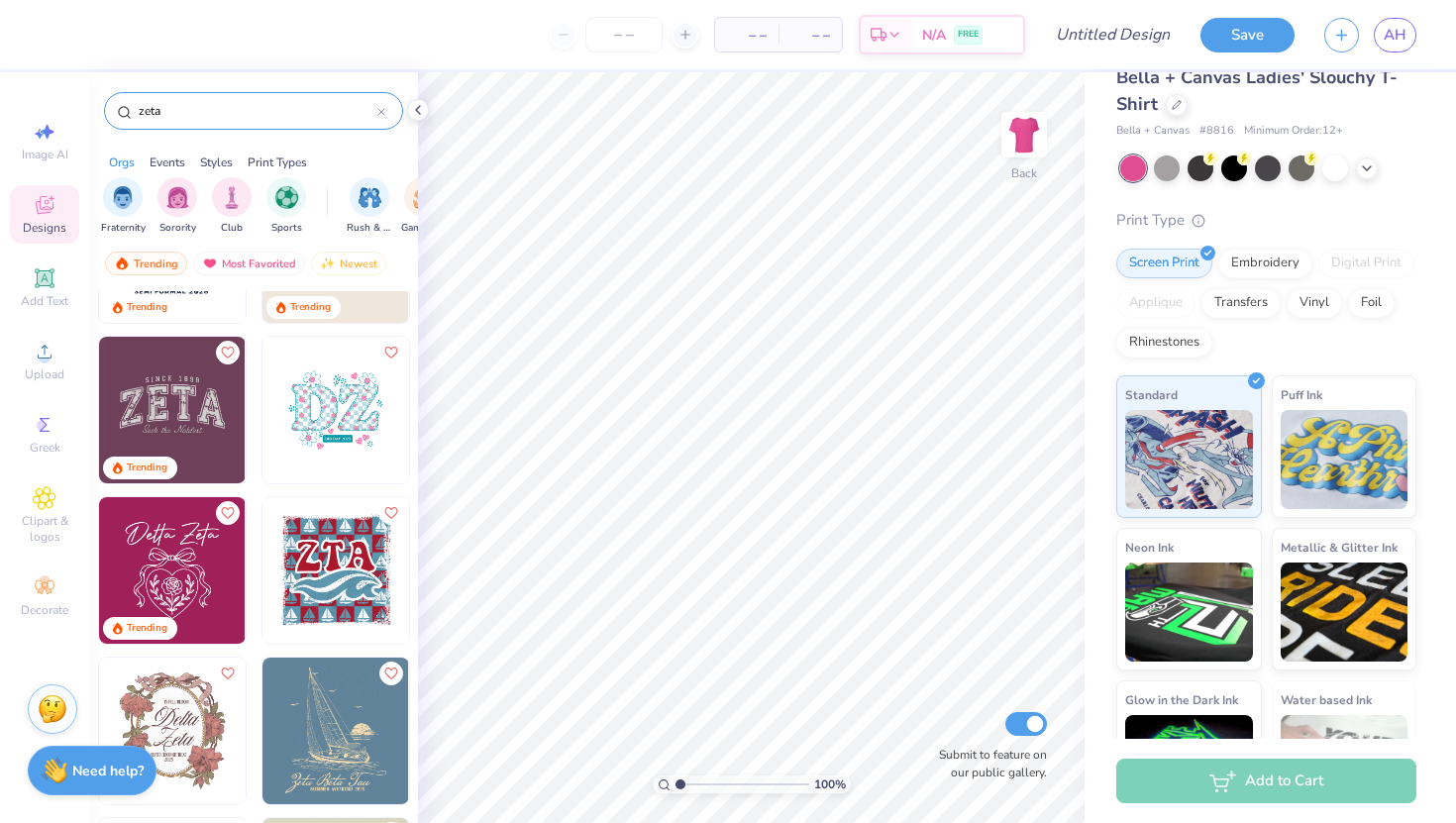 click at bounding box center [336, 410] 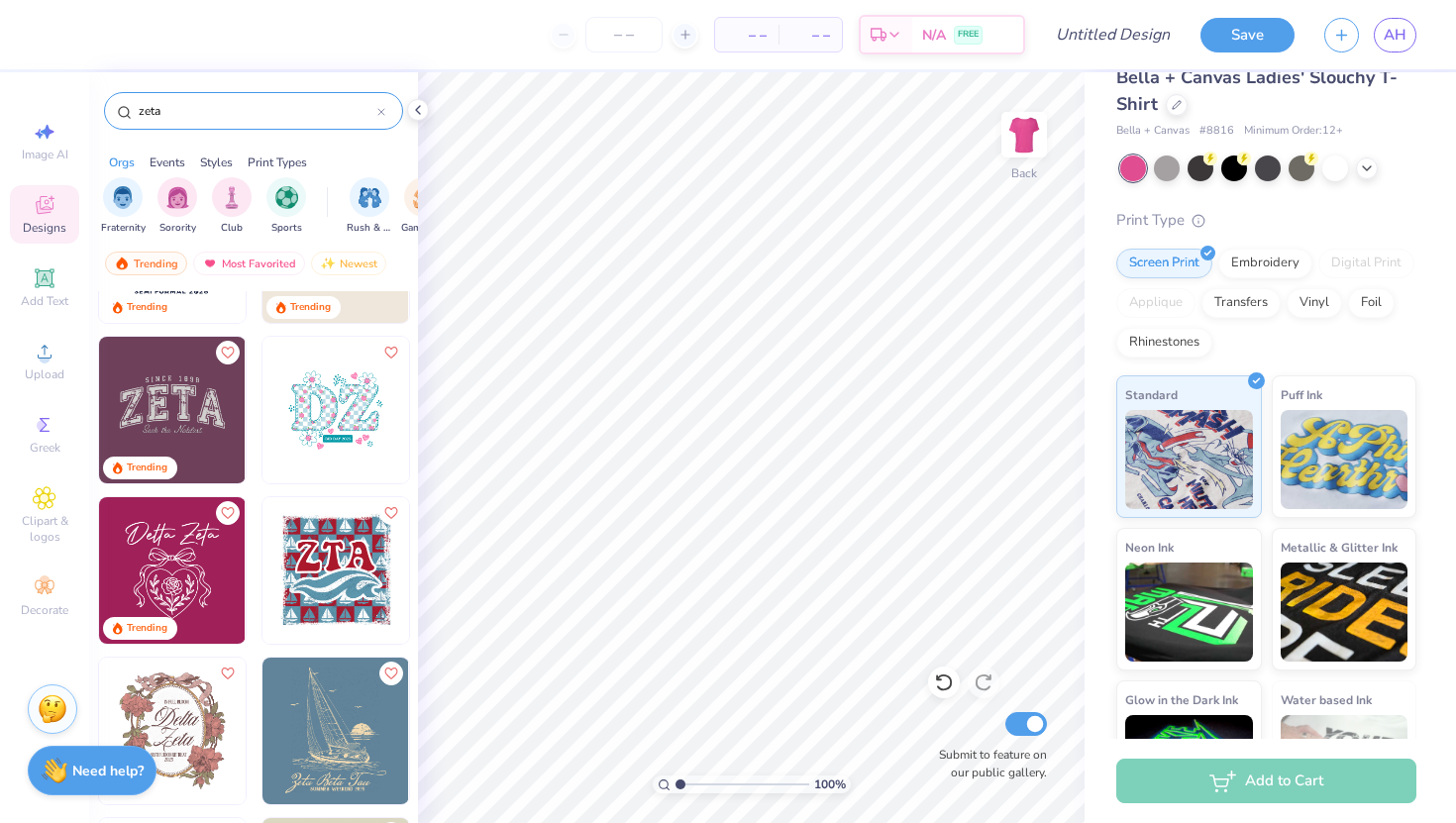 click on "zeta" at bounding box center [257, 111] 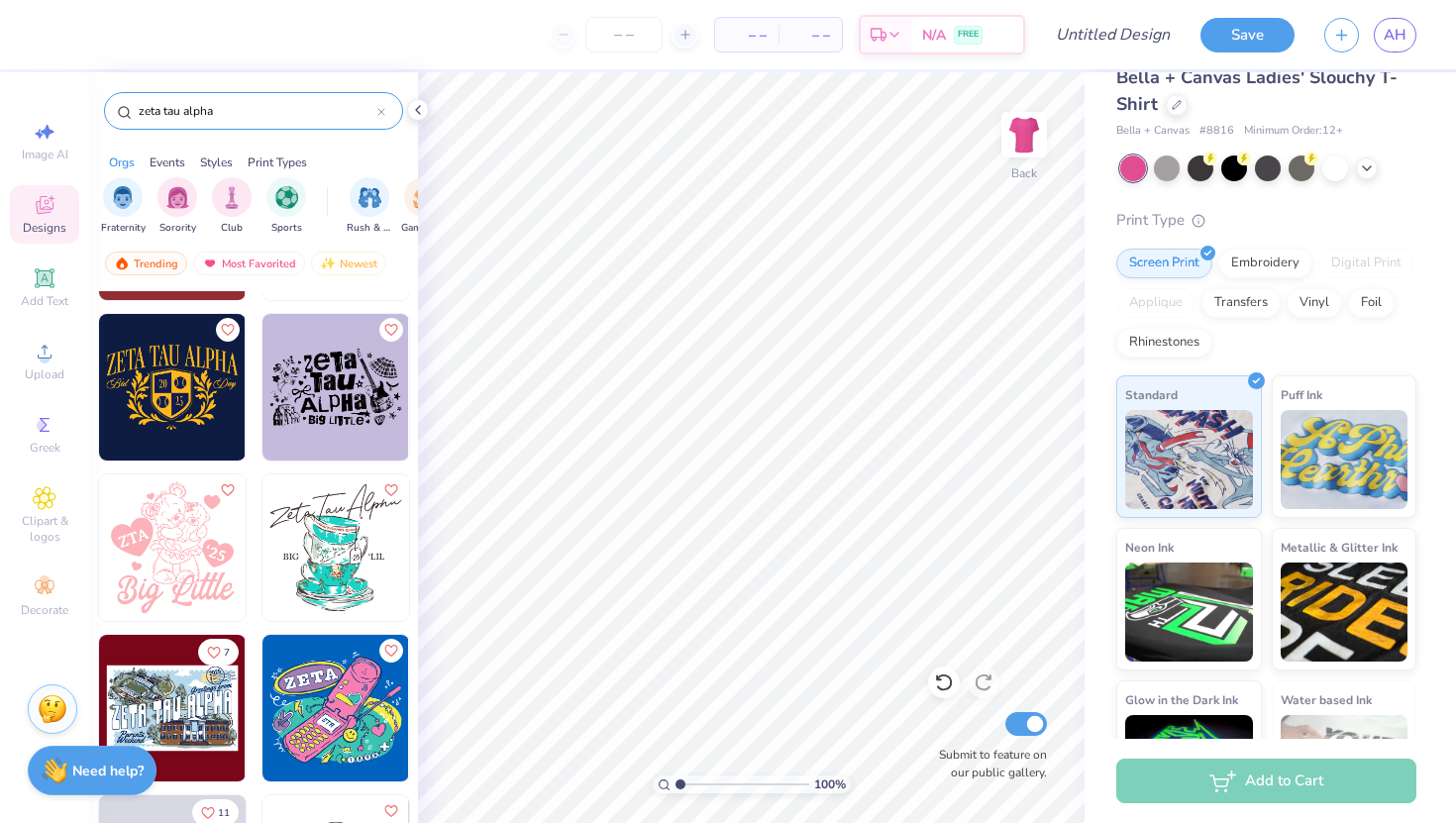 scroll, scrollTop: 6497, scrollLeft: 0, axis: vertical 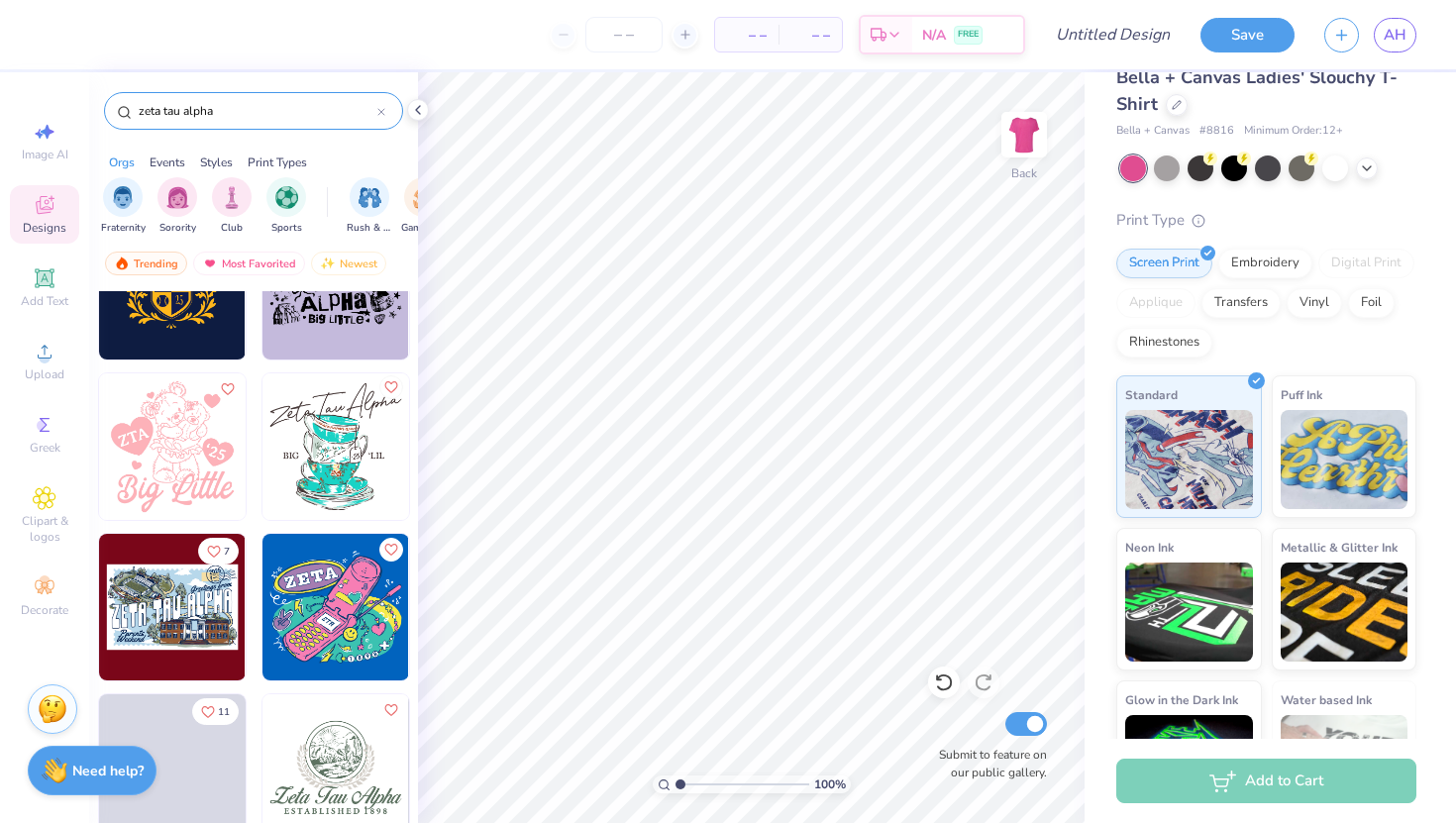 type on "zeta tau alpha" 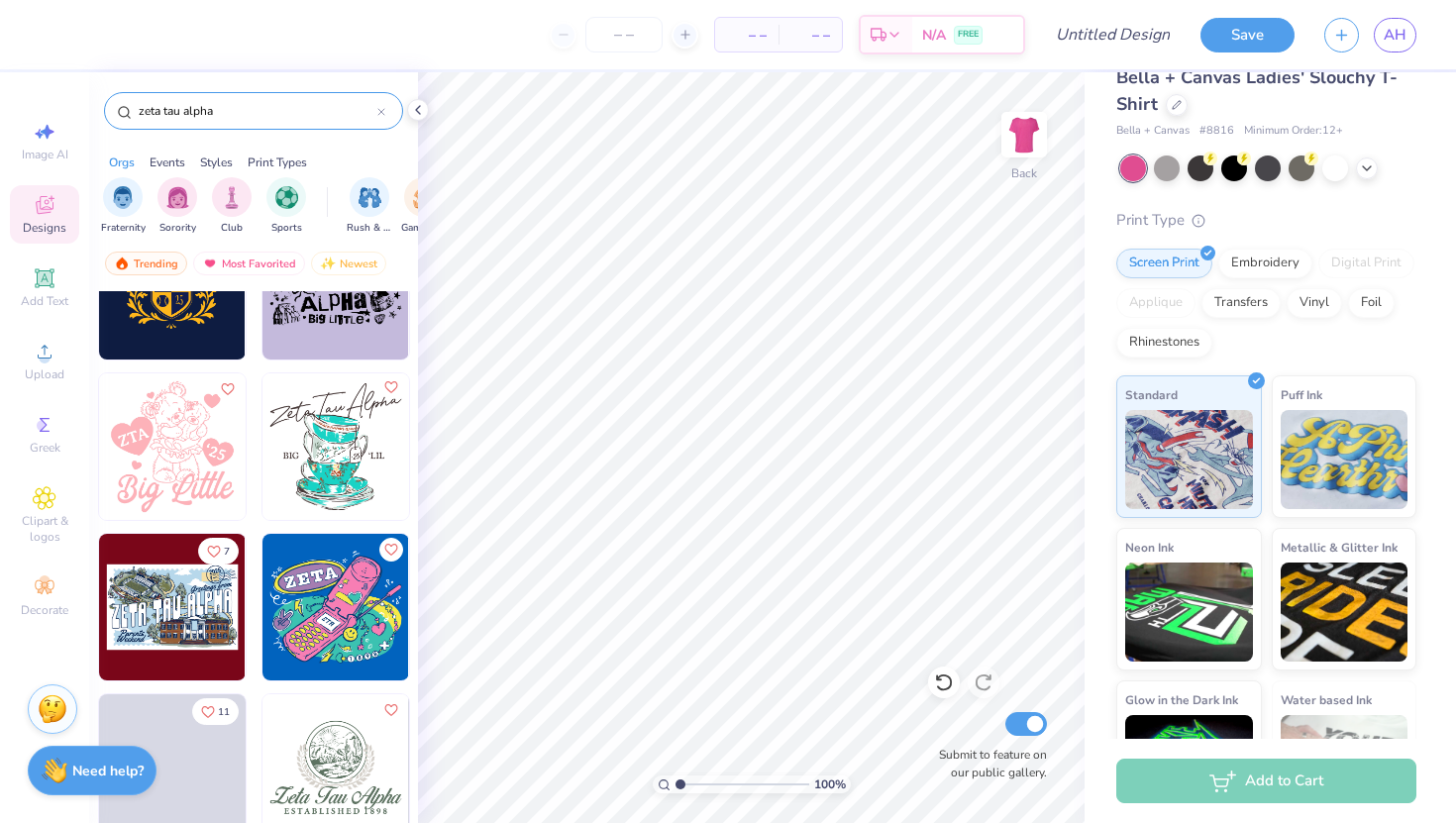 click 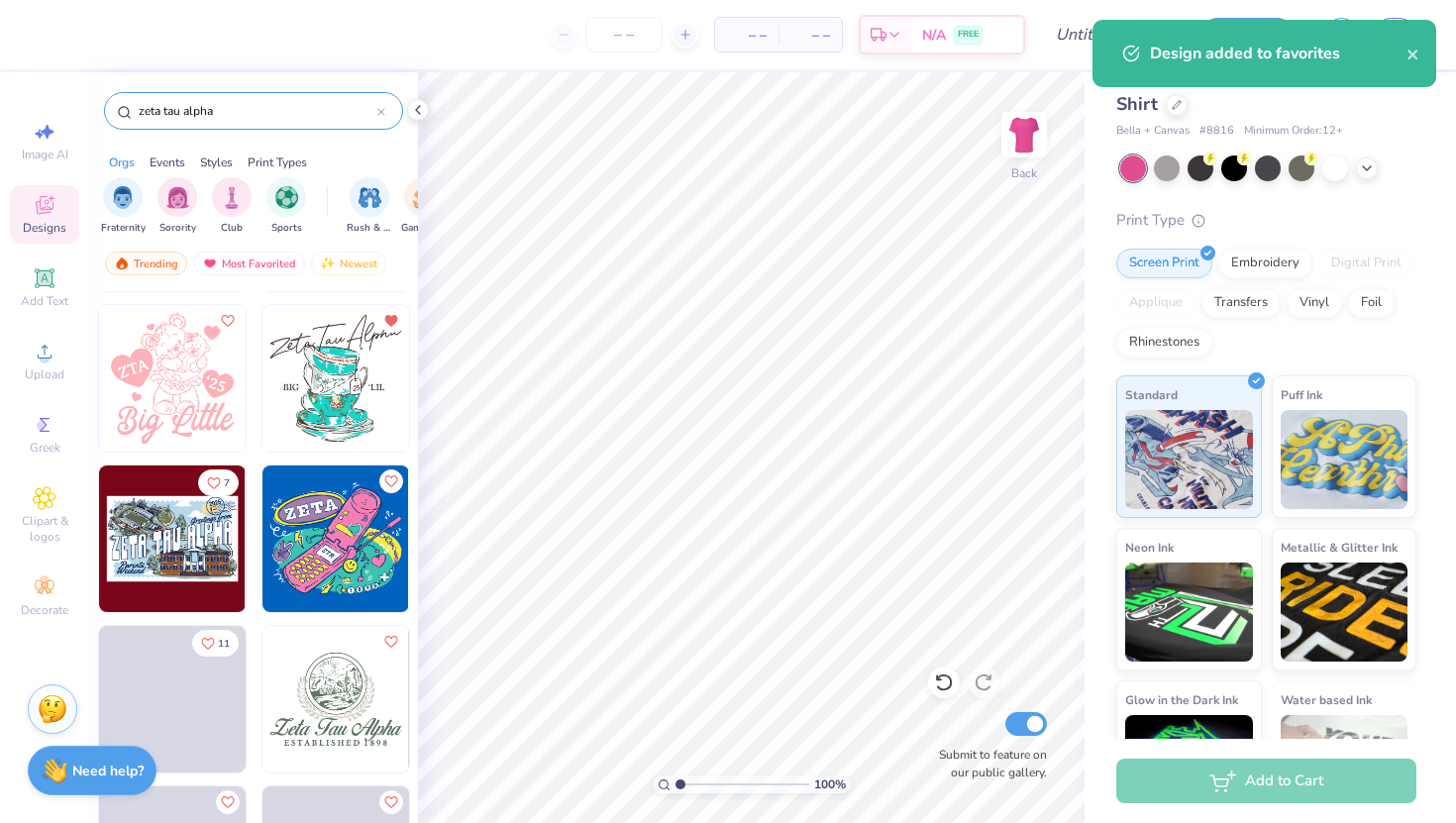 scroll, scrollTop: 6619, scrollLeft: 0, axis: vertical 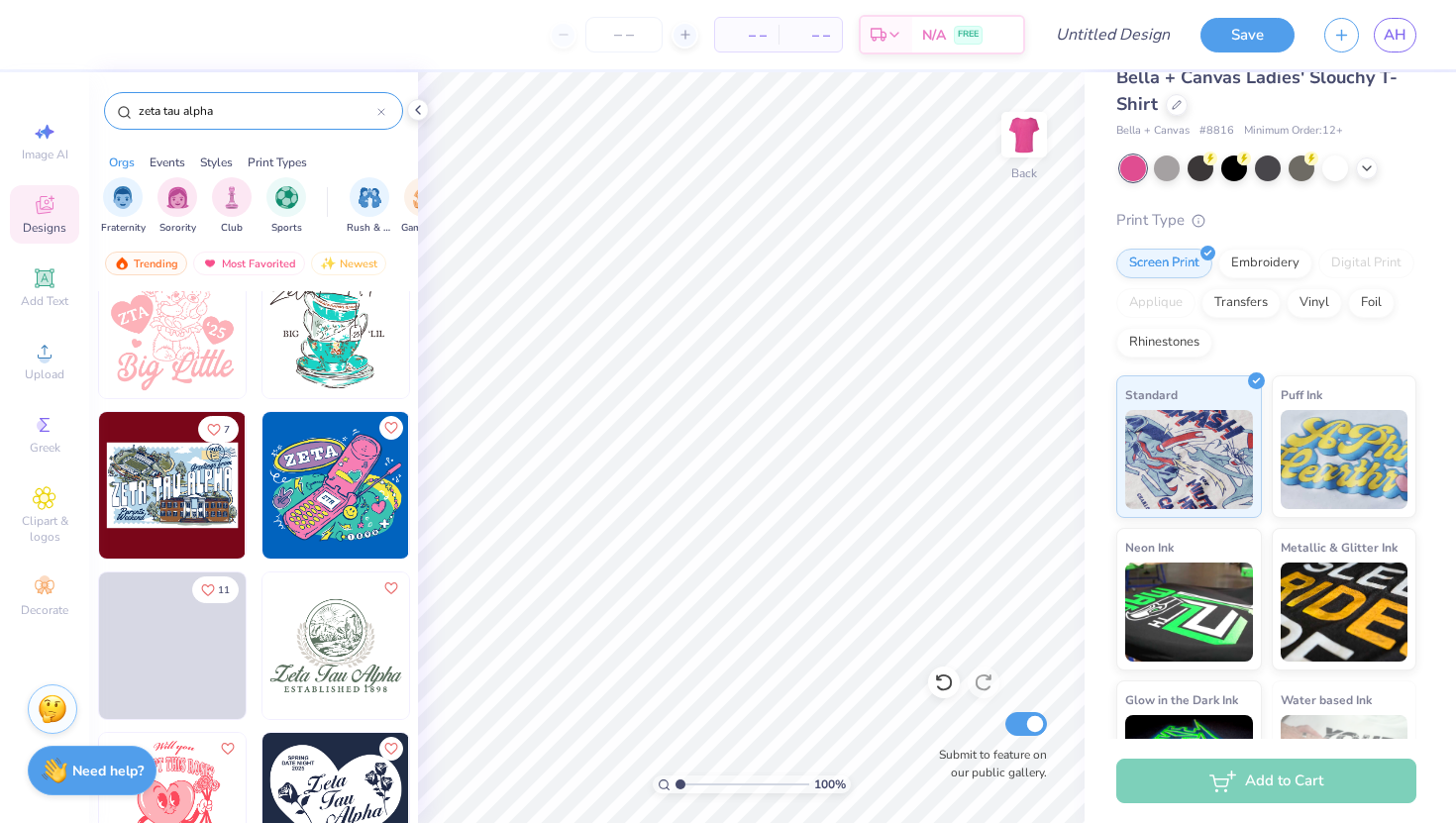 click at bounding box center (336, 485) 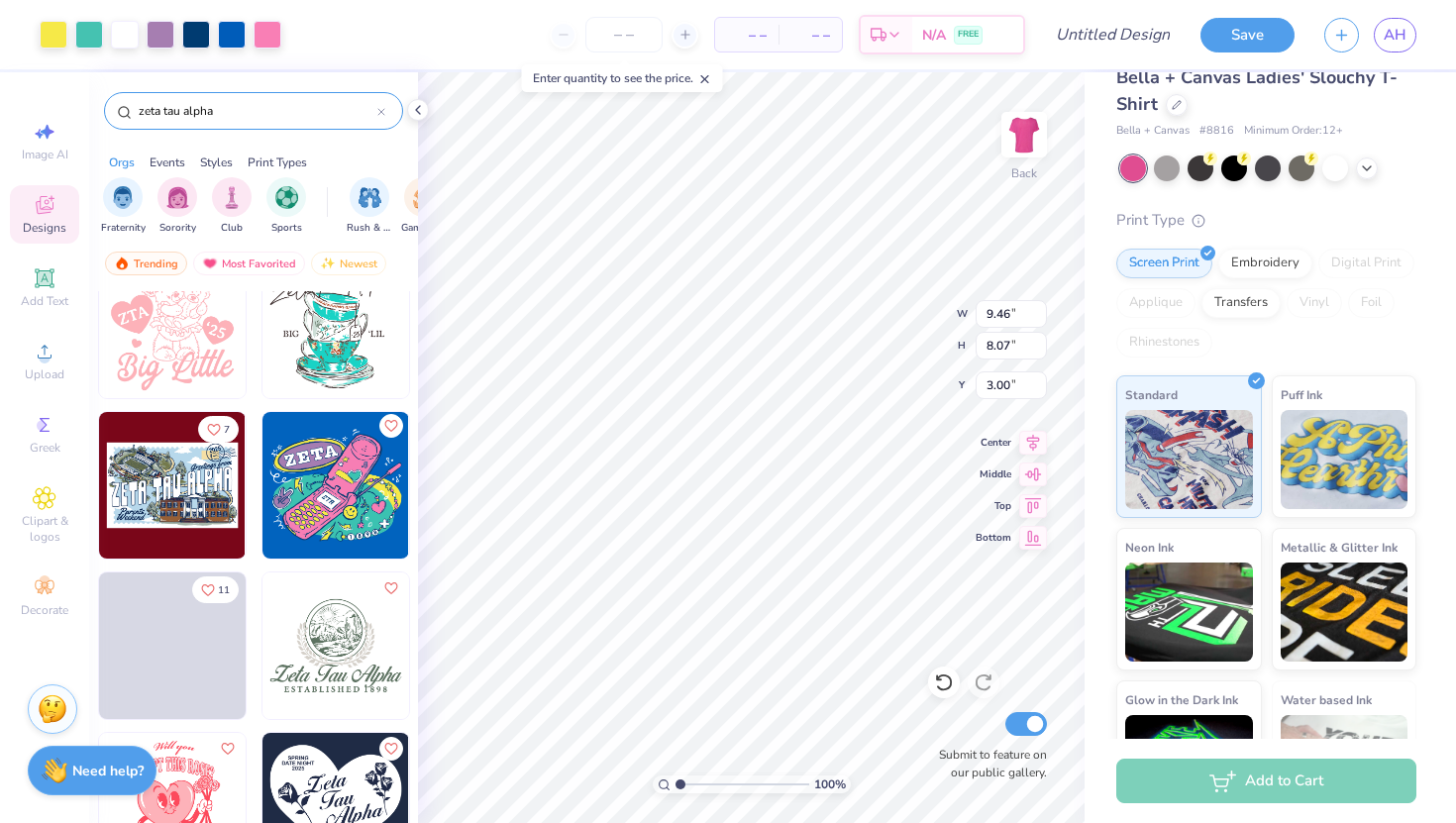 click 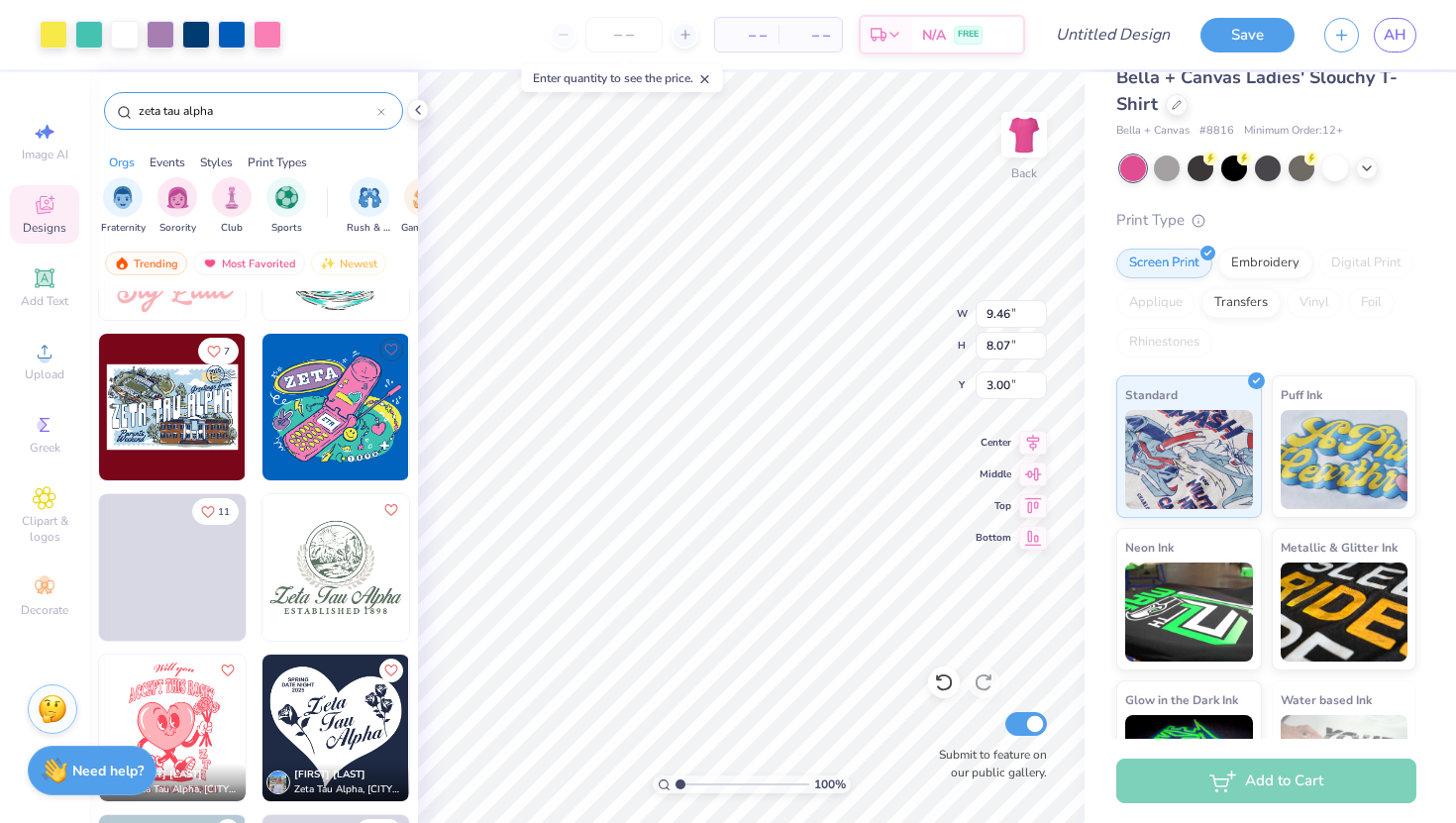 scroll, scrollTop: 6700, scrollLeft: 0, axis: vertical 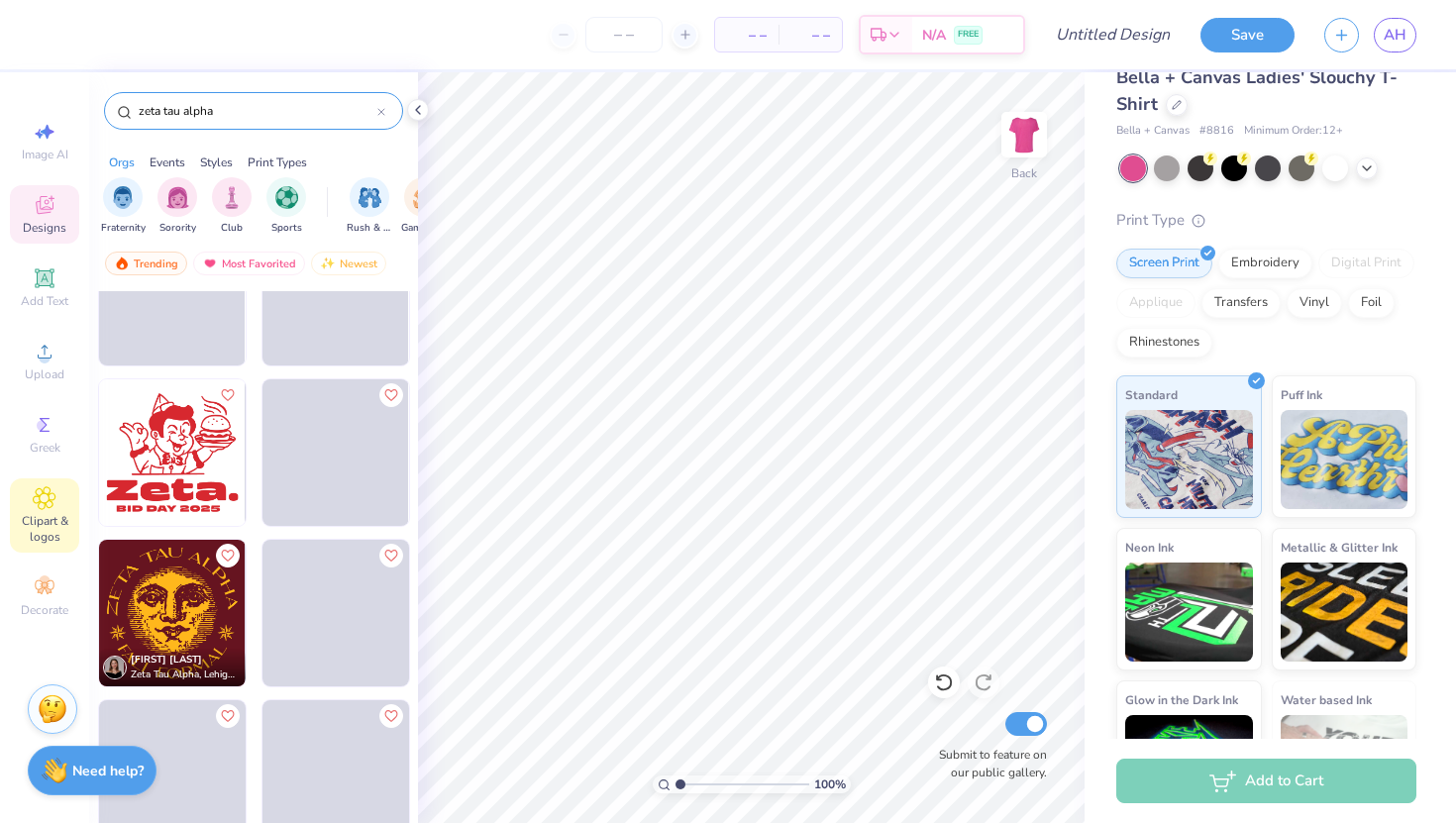 click 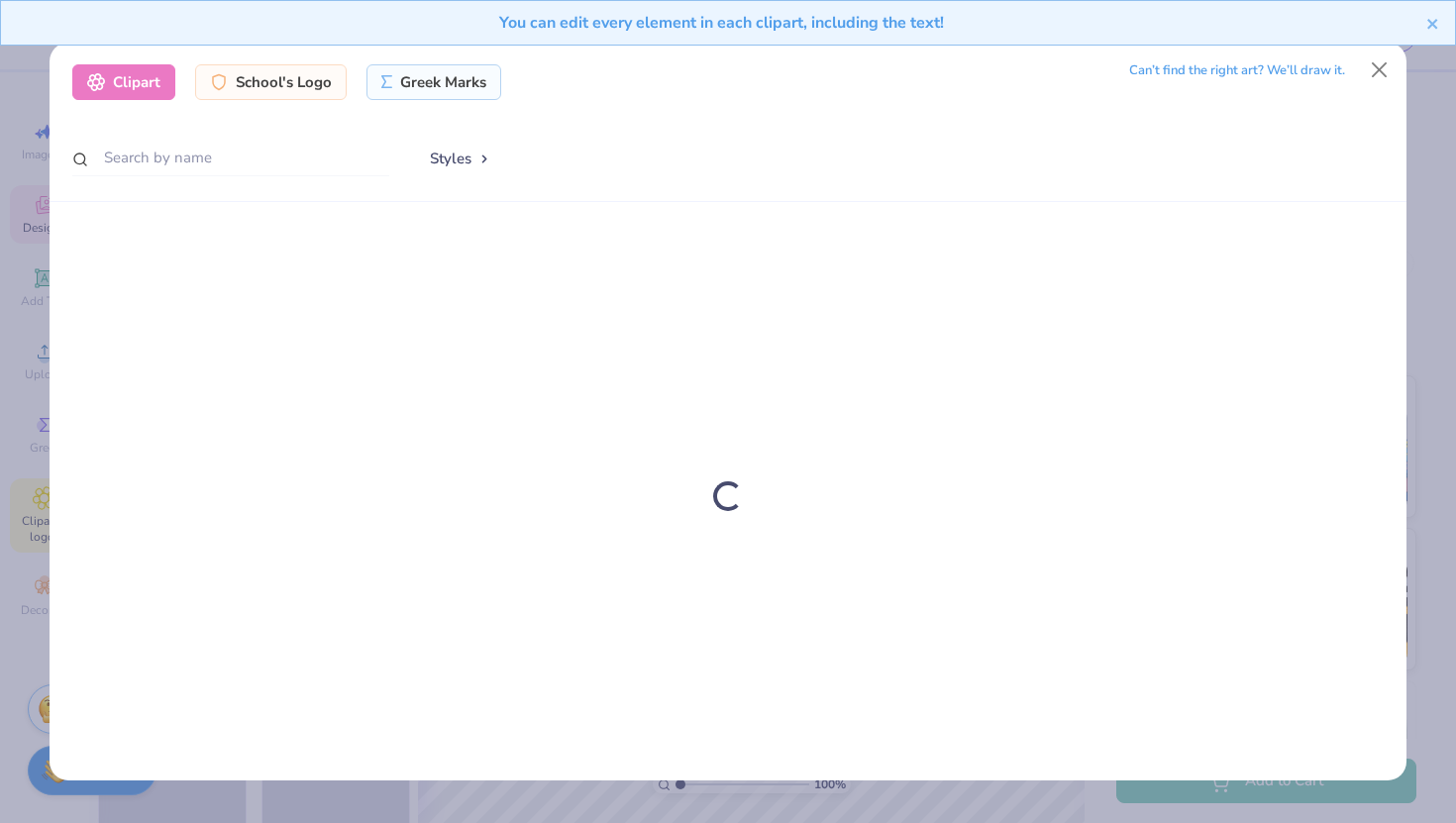 scroll, scrollTop: 9525, scrollLeft: 0, axis: vertical 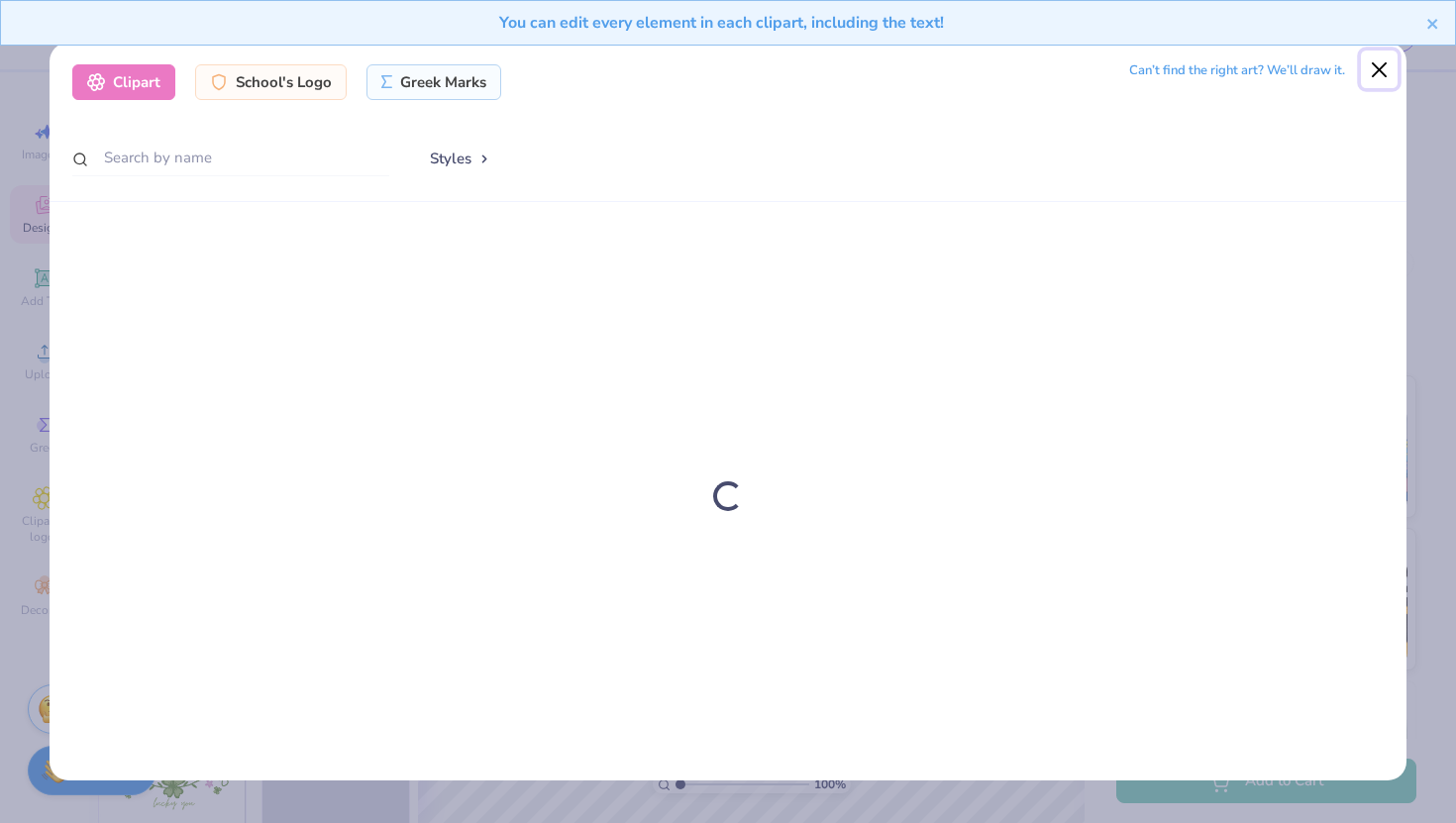 click at bounding box center [1380, 69] 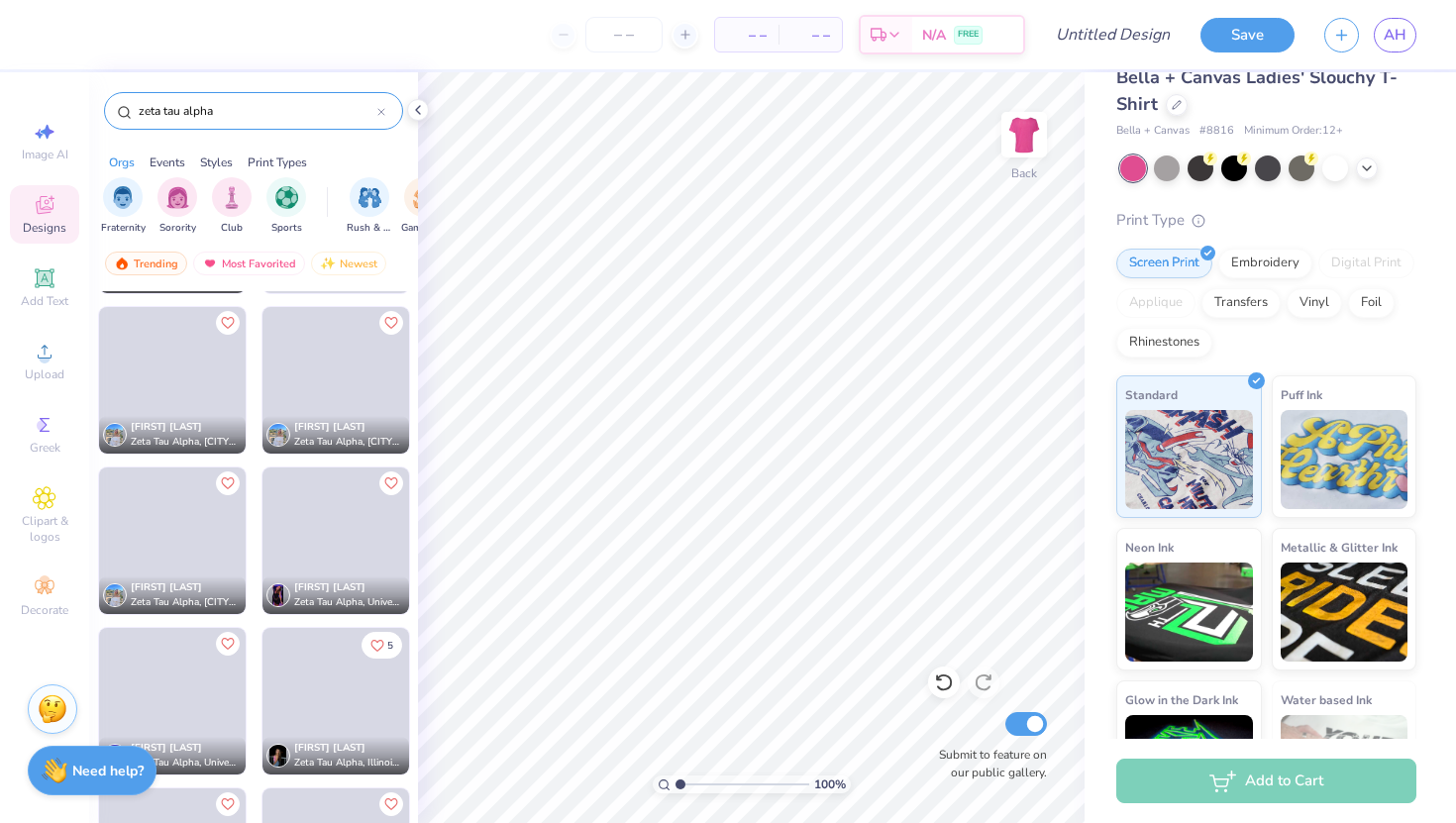 scroll, scrollTop: 10095, scrollLeft: 0, axis: vertical 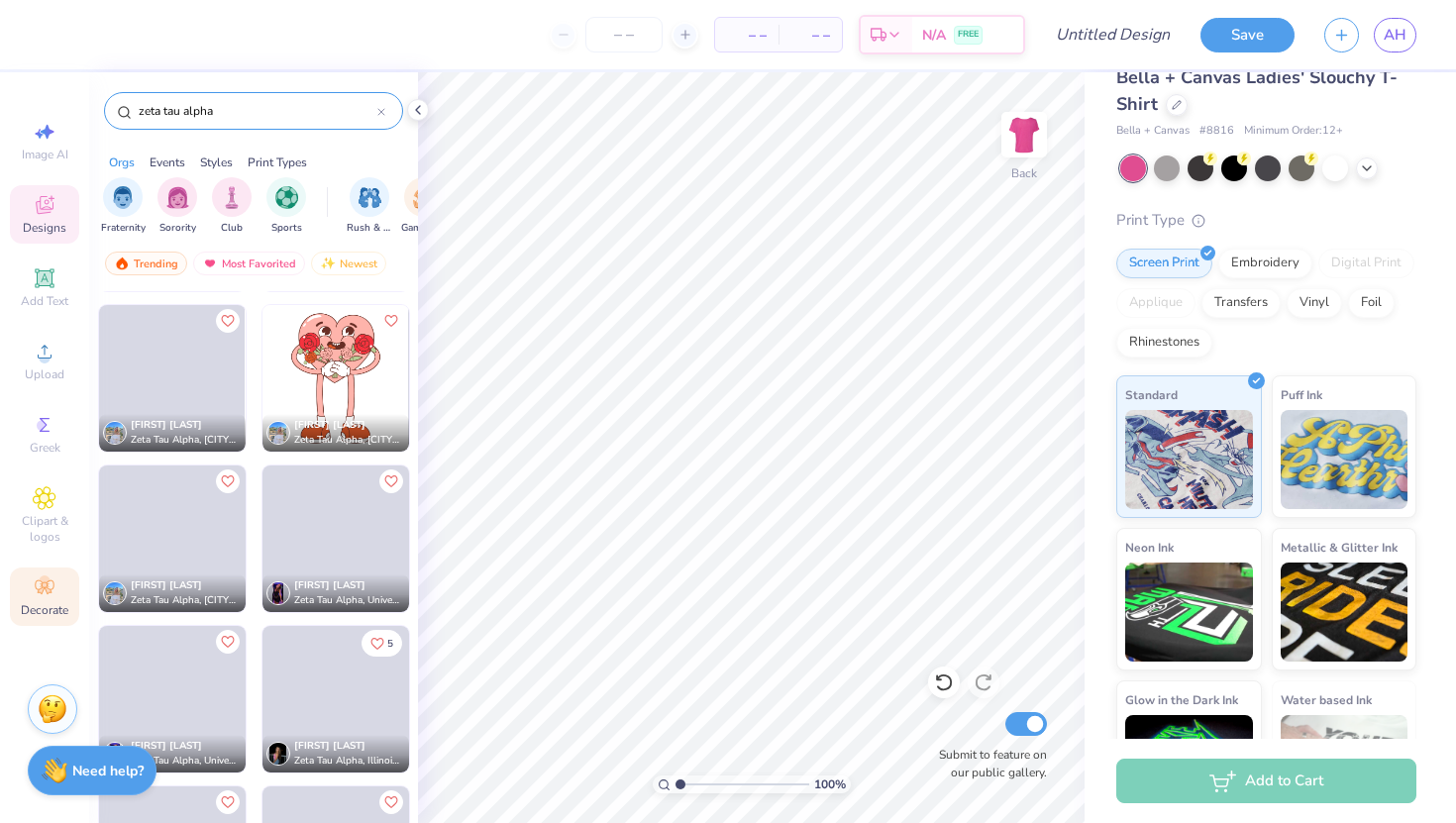 click 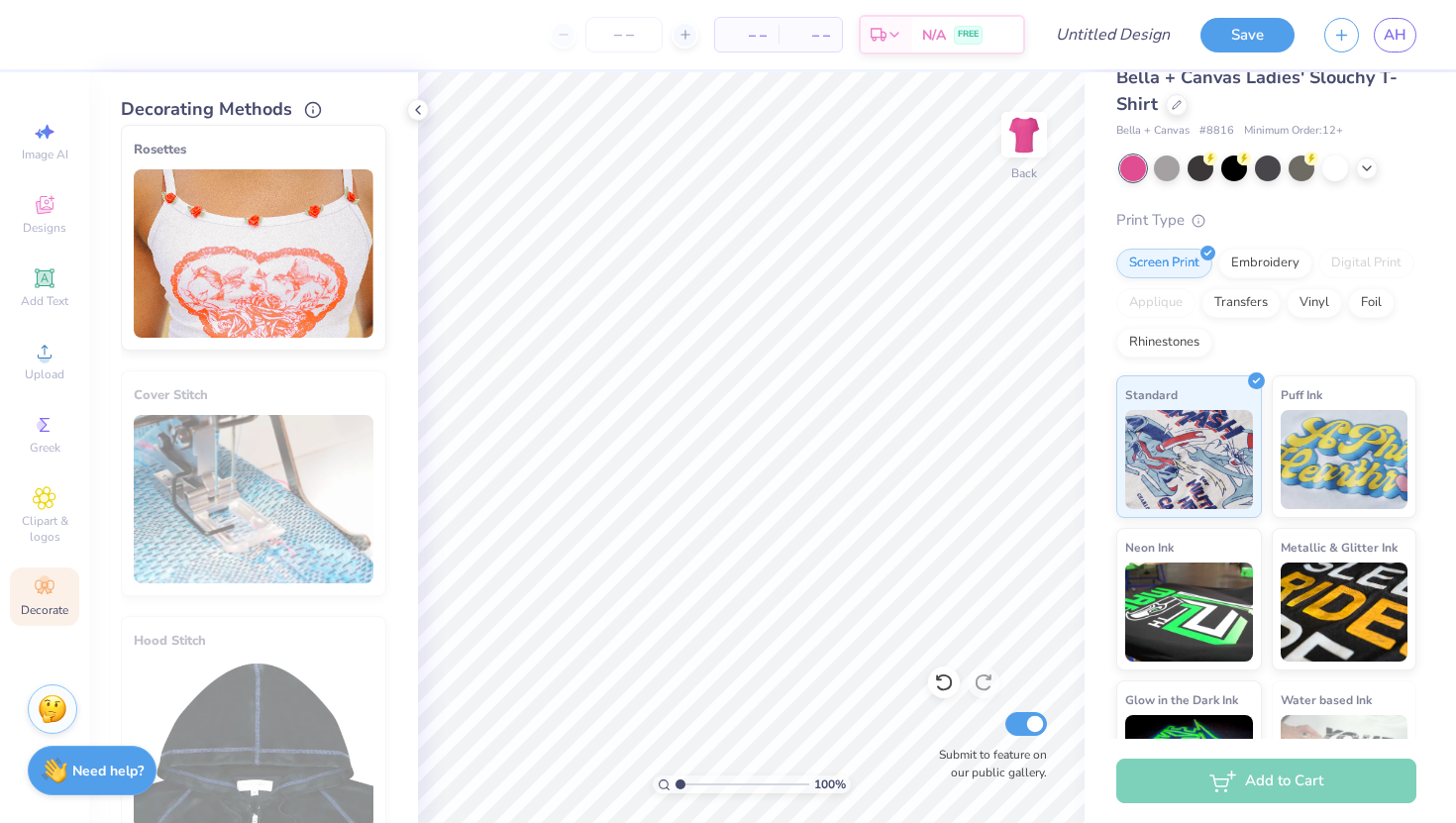 scroll, scrollTop: 747, scrollLeft: 0, axis: vertical 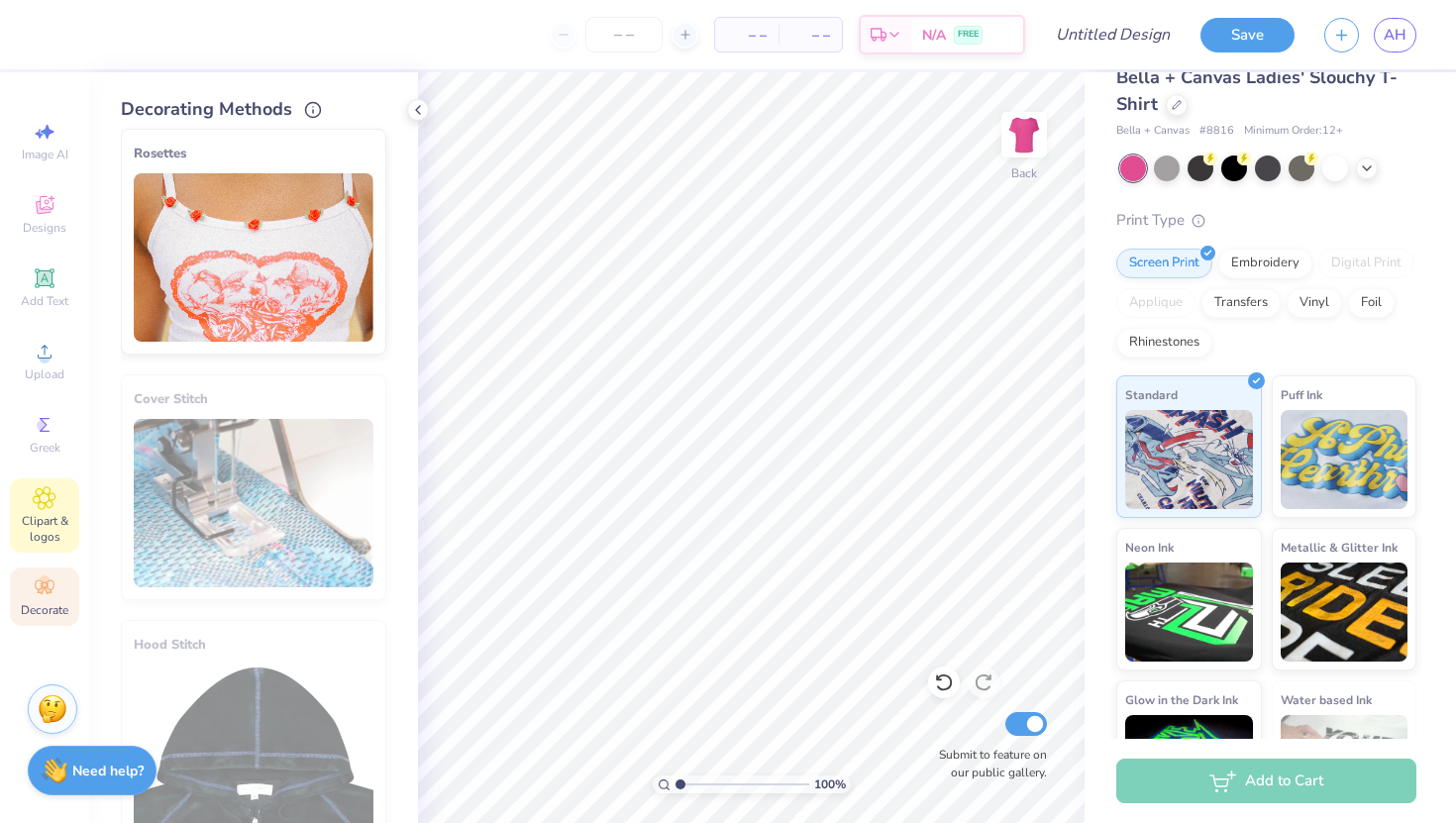 click 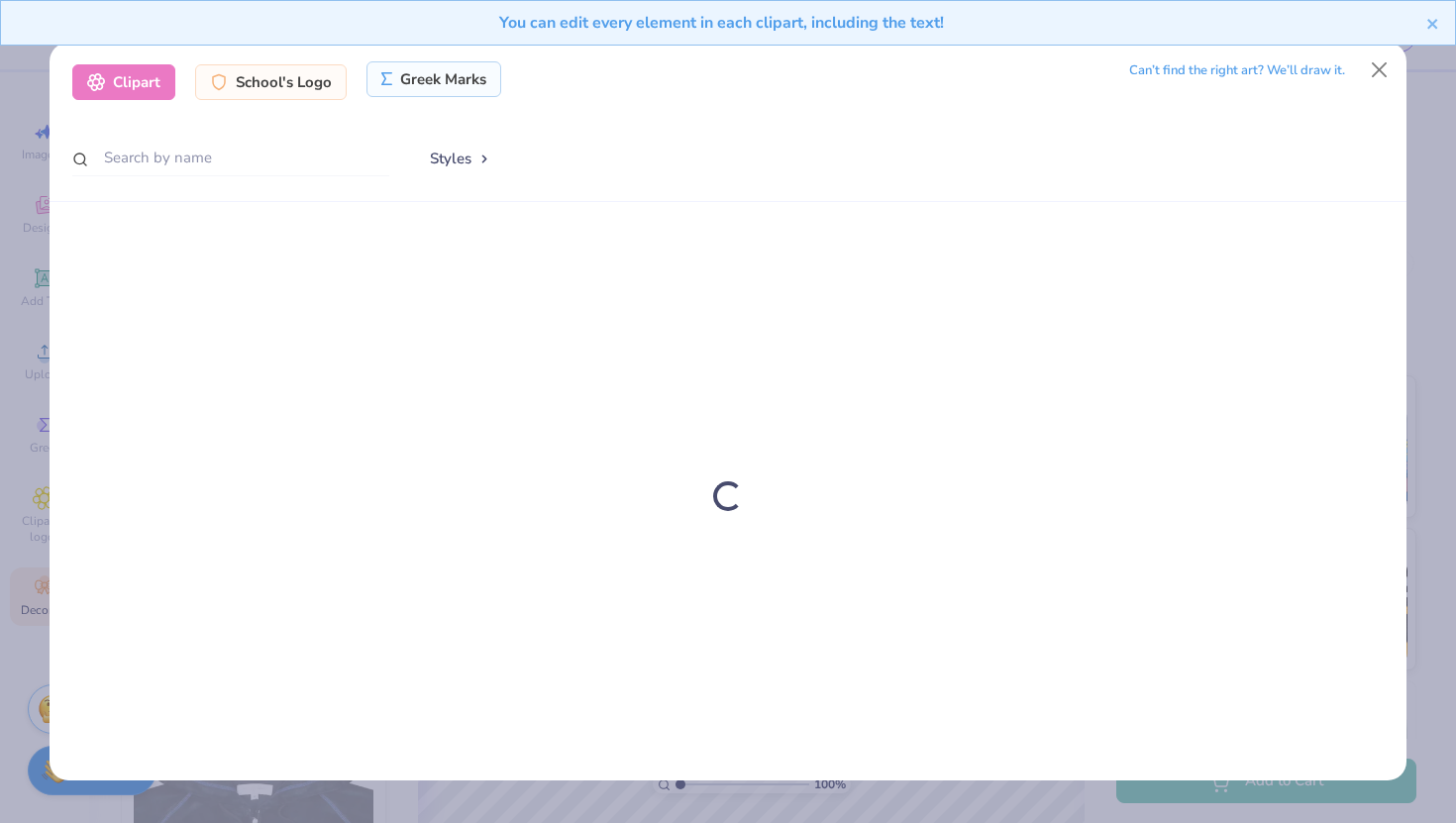 click on "Greek Marks" at bounding box center (434, 79) 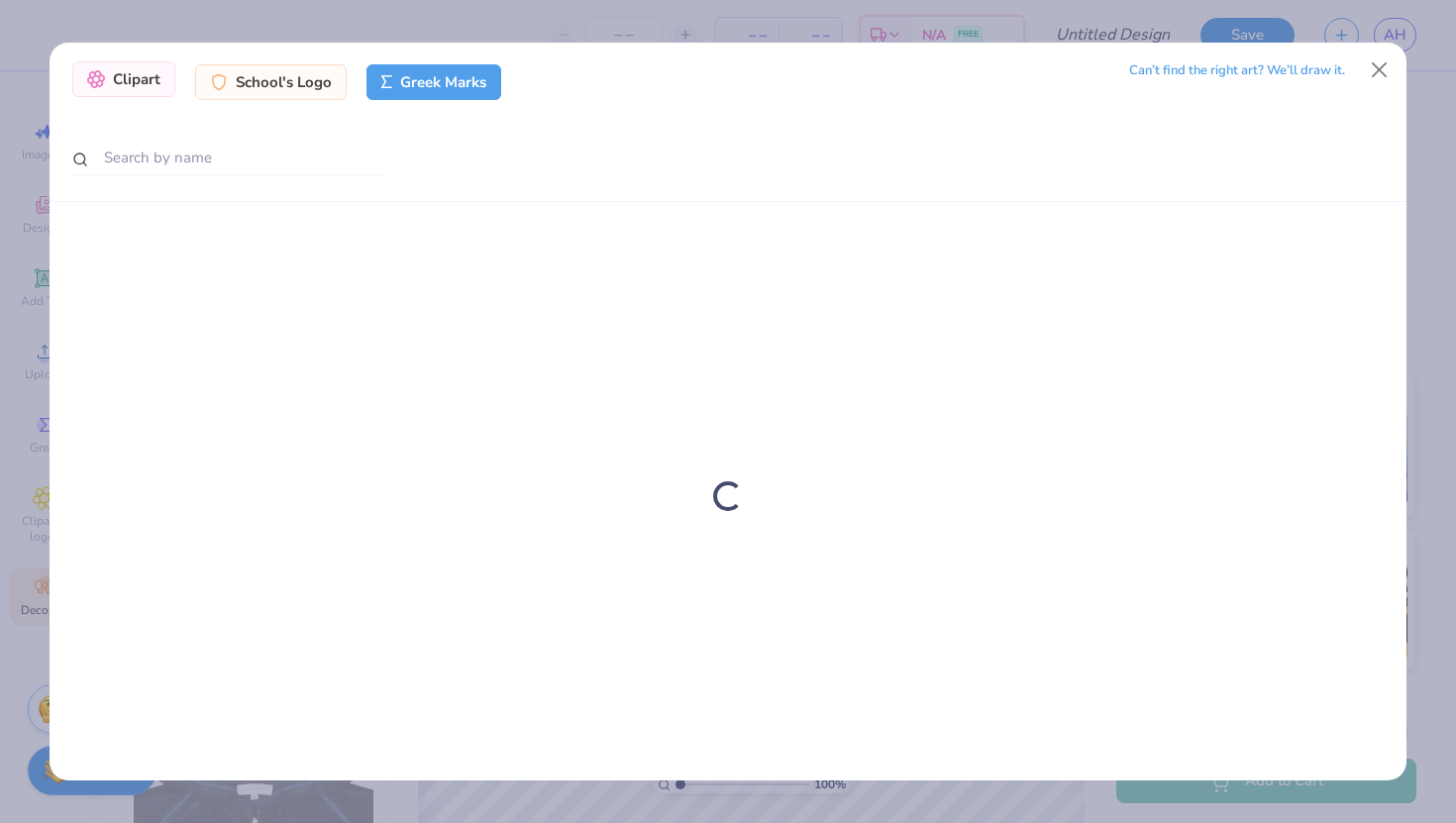 click on "Clipart" at bounding box center (124, 79) 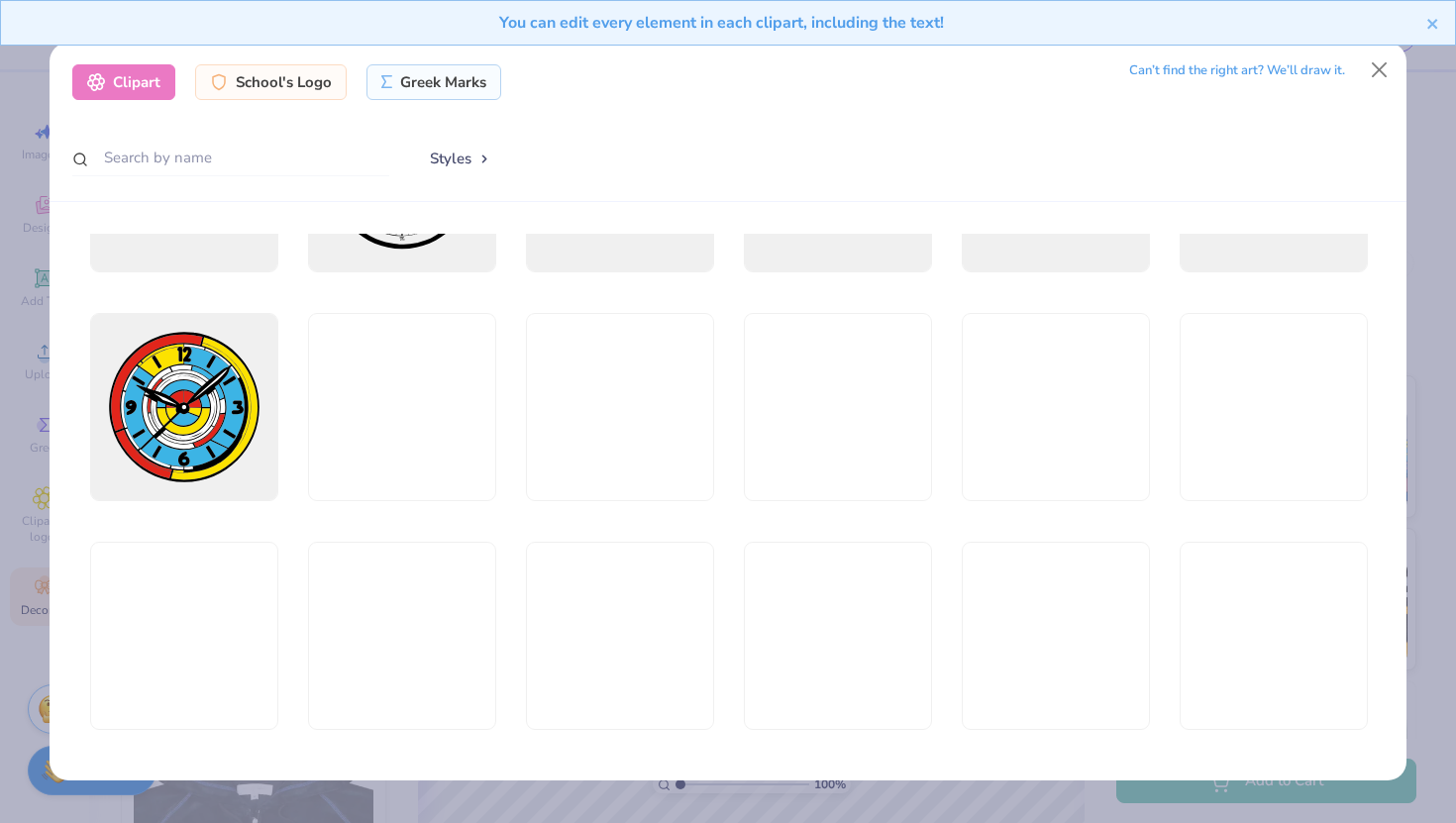 scroll, scrollTop: 0, scrollLeft: 0, axis: both 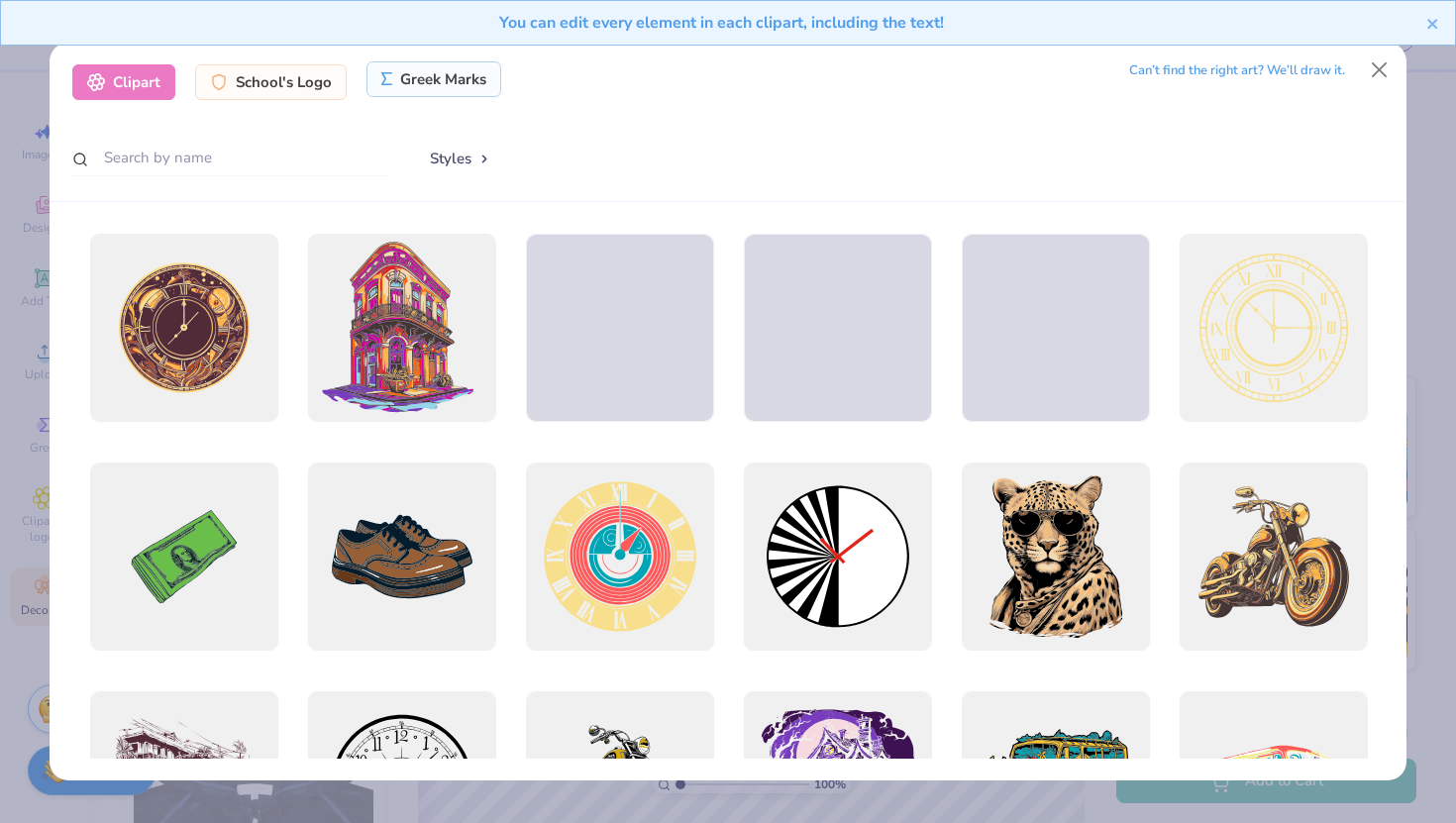 click on "Greek Marks" at bounding box center [434, 79] 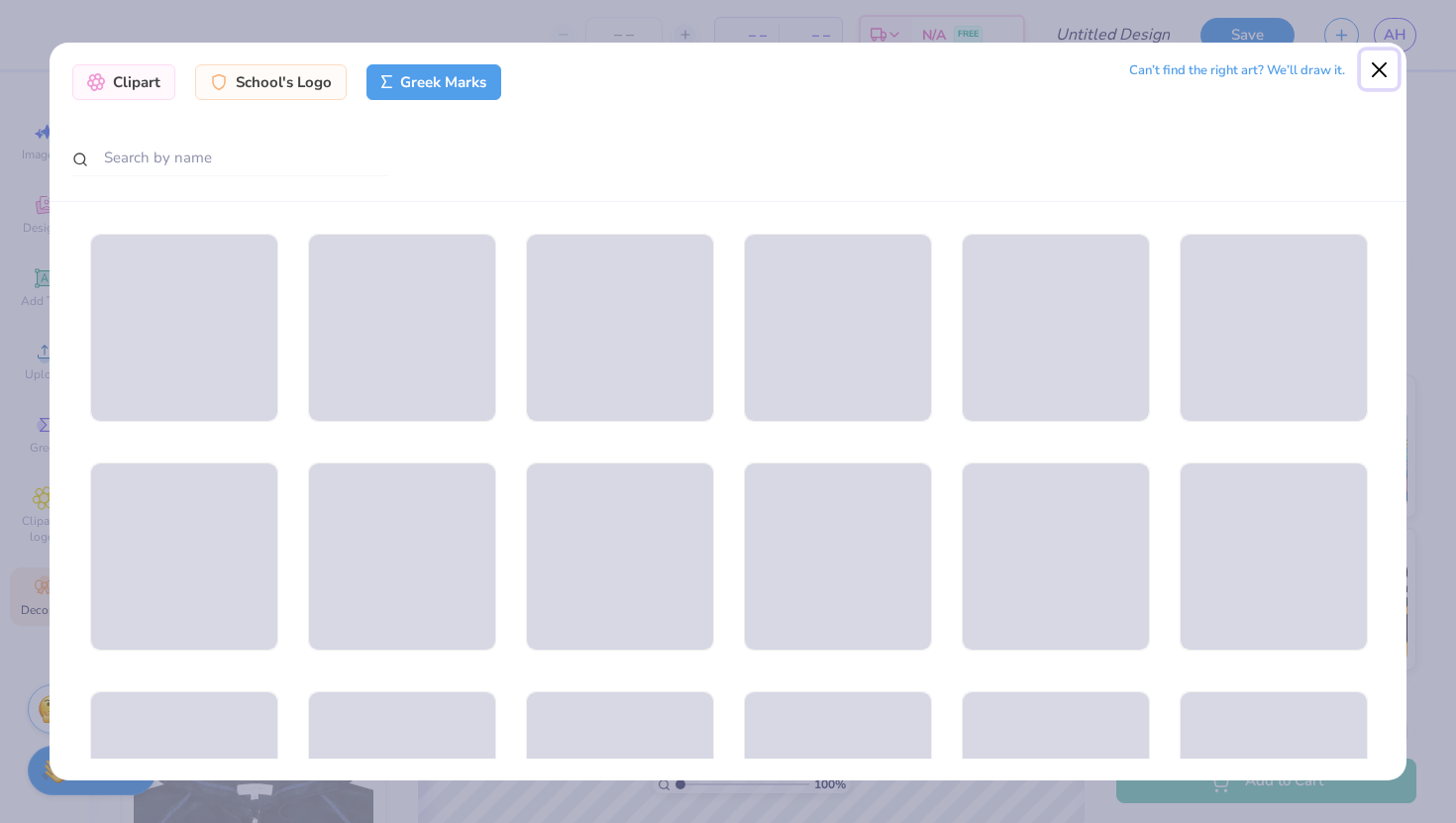 click at bounding box center (1380, 69) 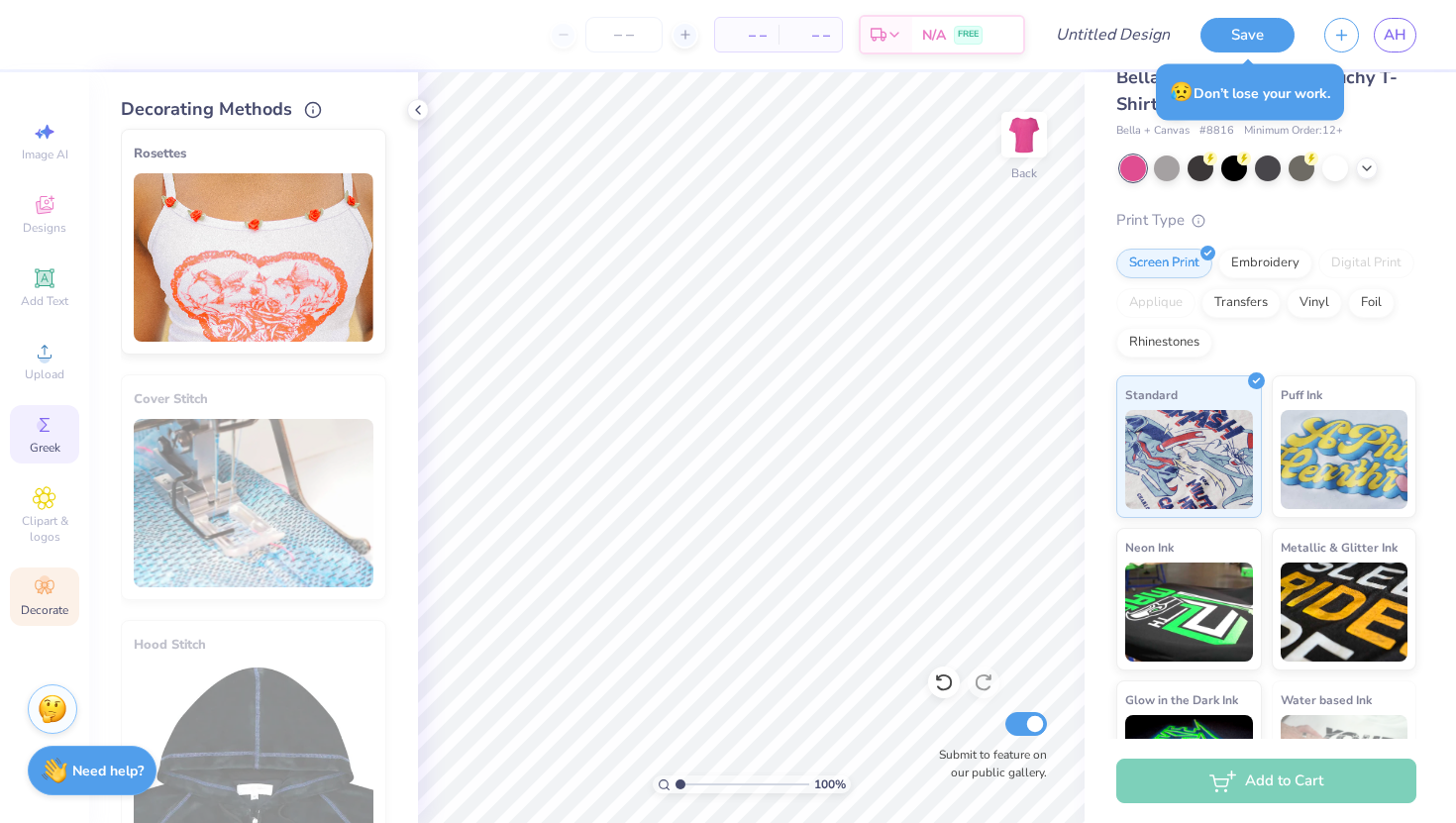 click 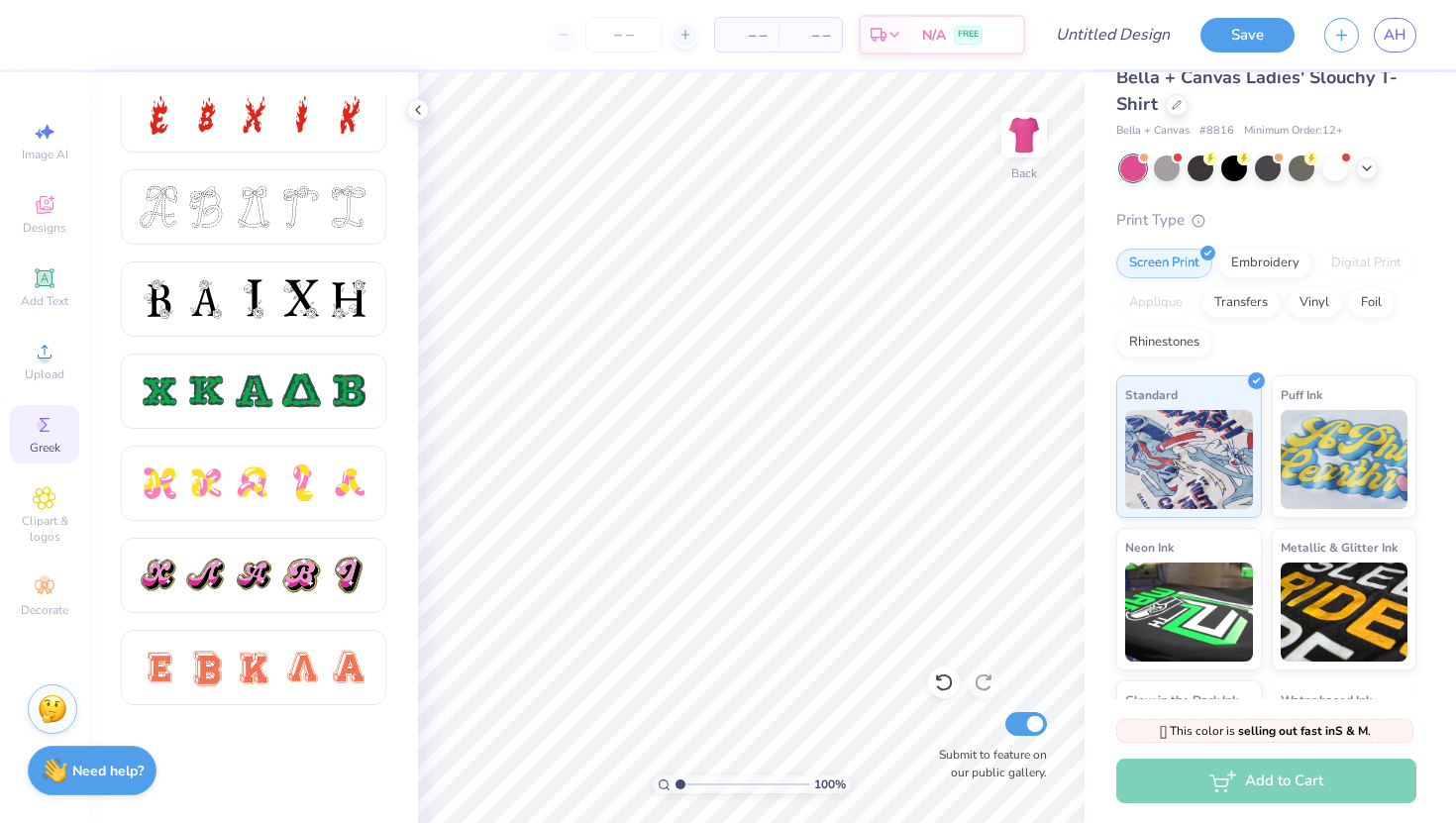scroll, scrollTop: 0, scrollLeft: 0, axis: both 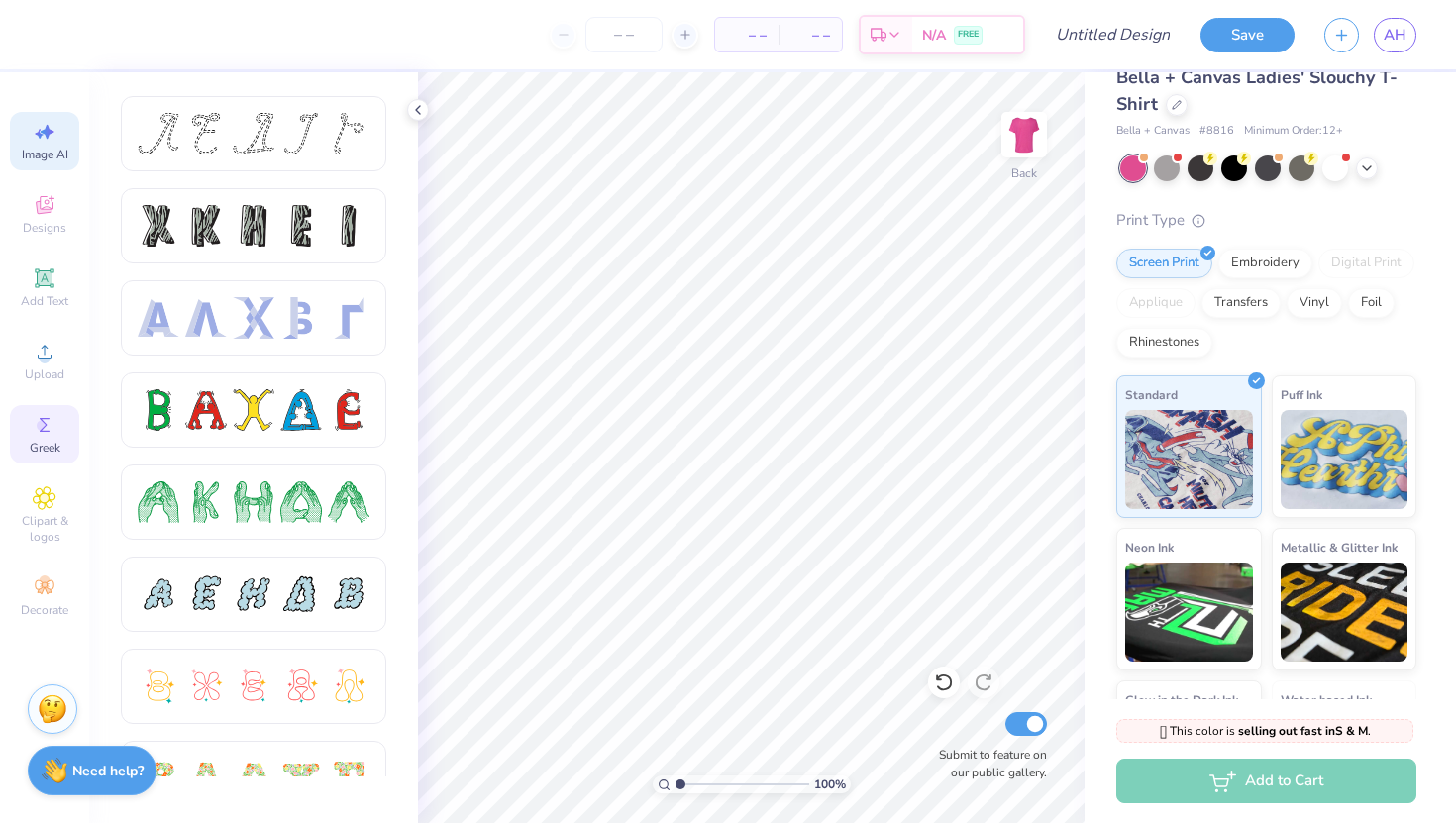 click on "Image AI" at bounding box center (45, 141) 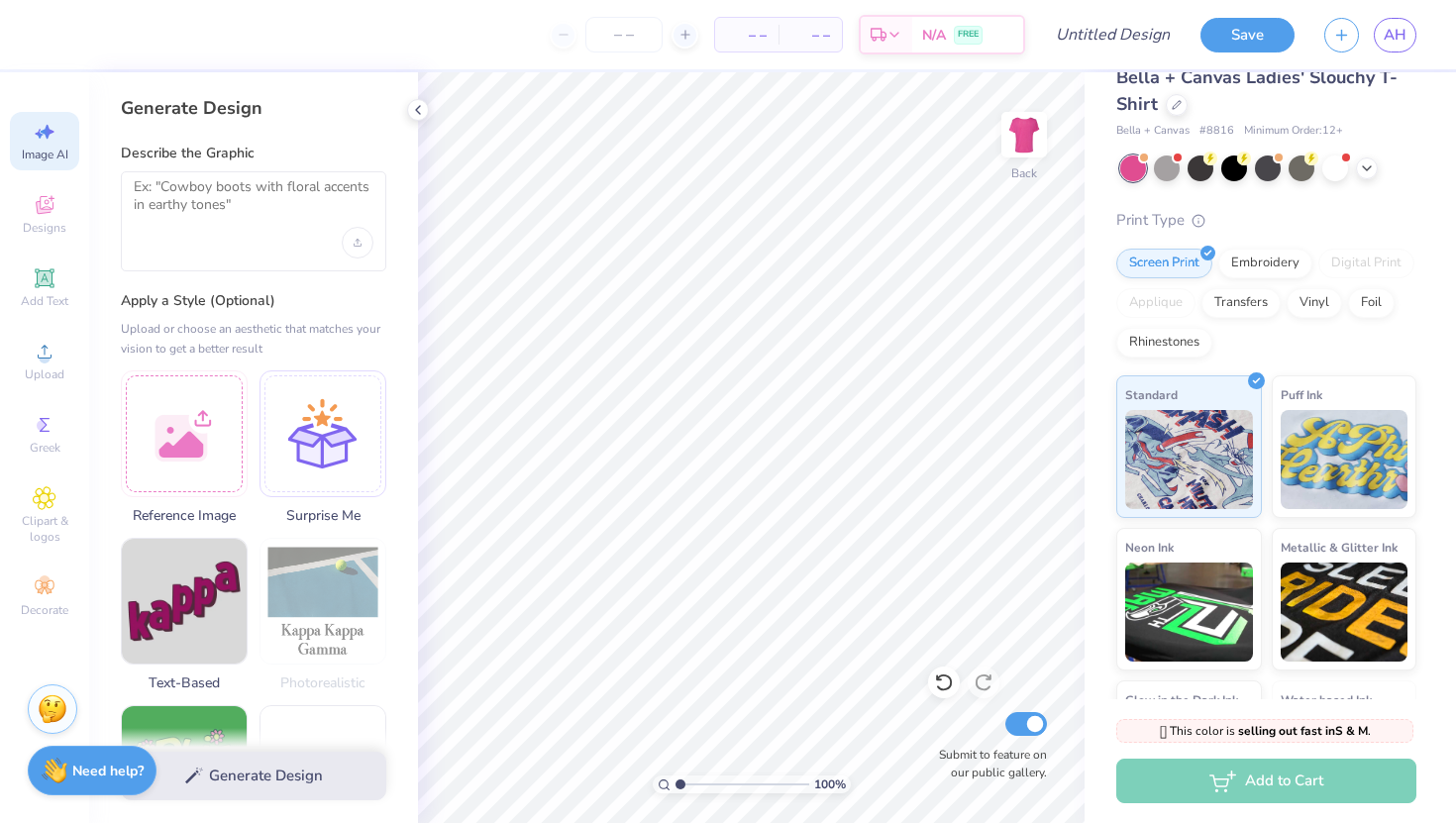 click on "Image AI" at bounding box center [45, 154] 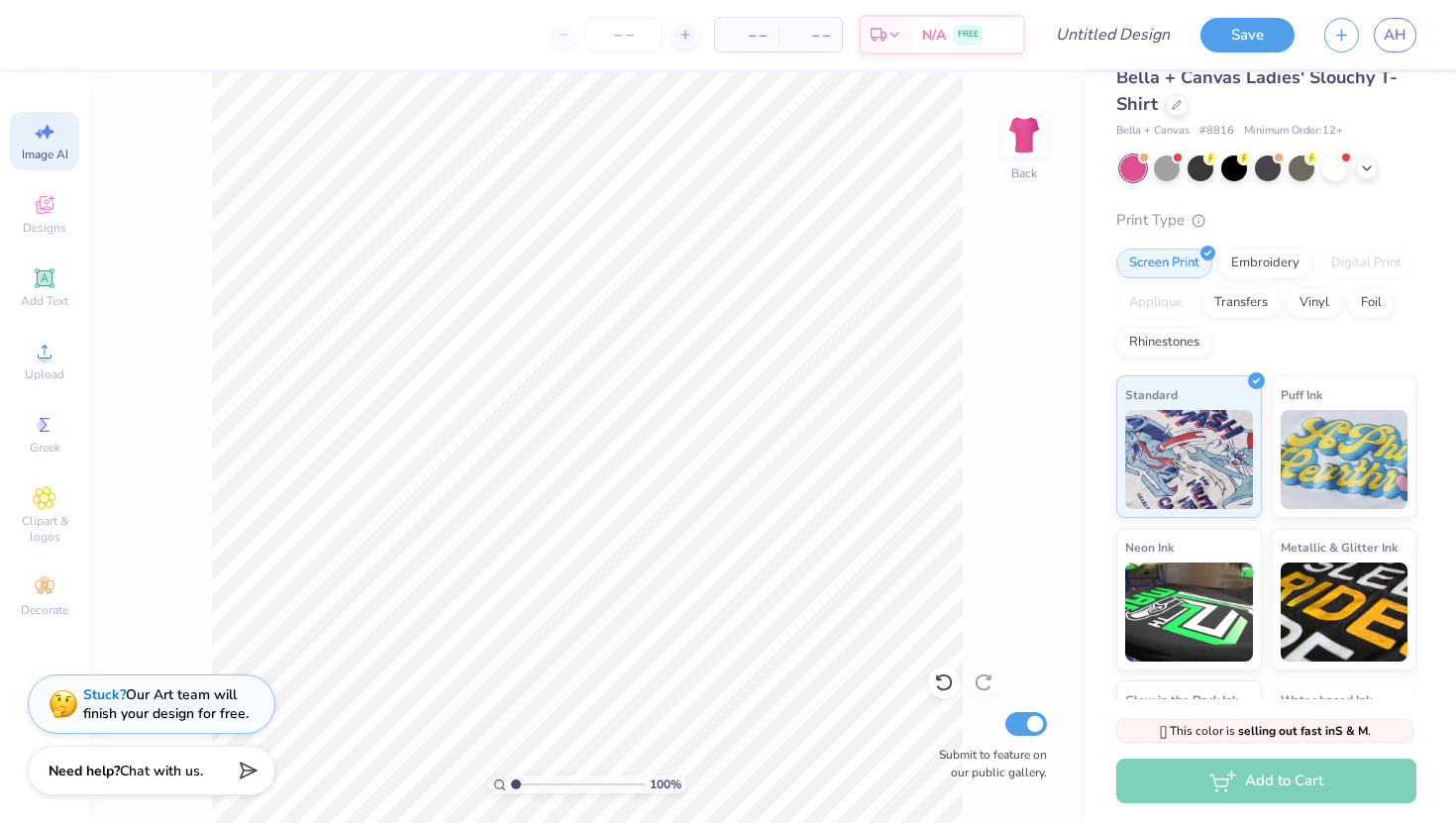 click on "Image AI" at bounding box center [45, 154] 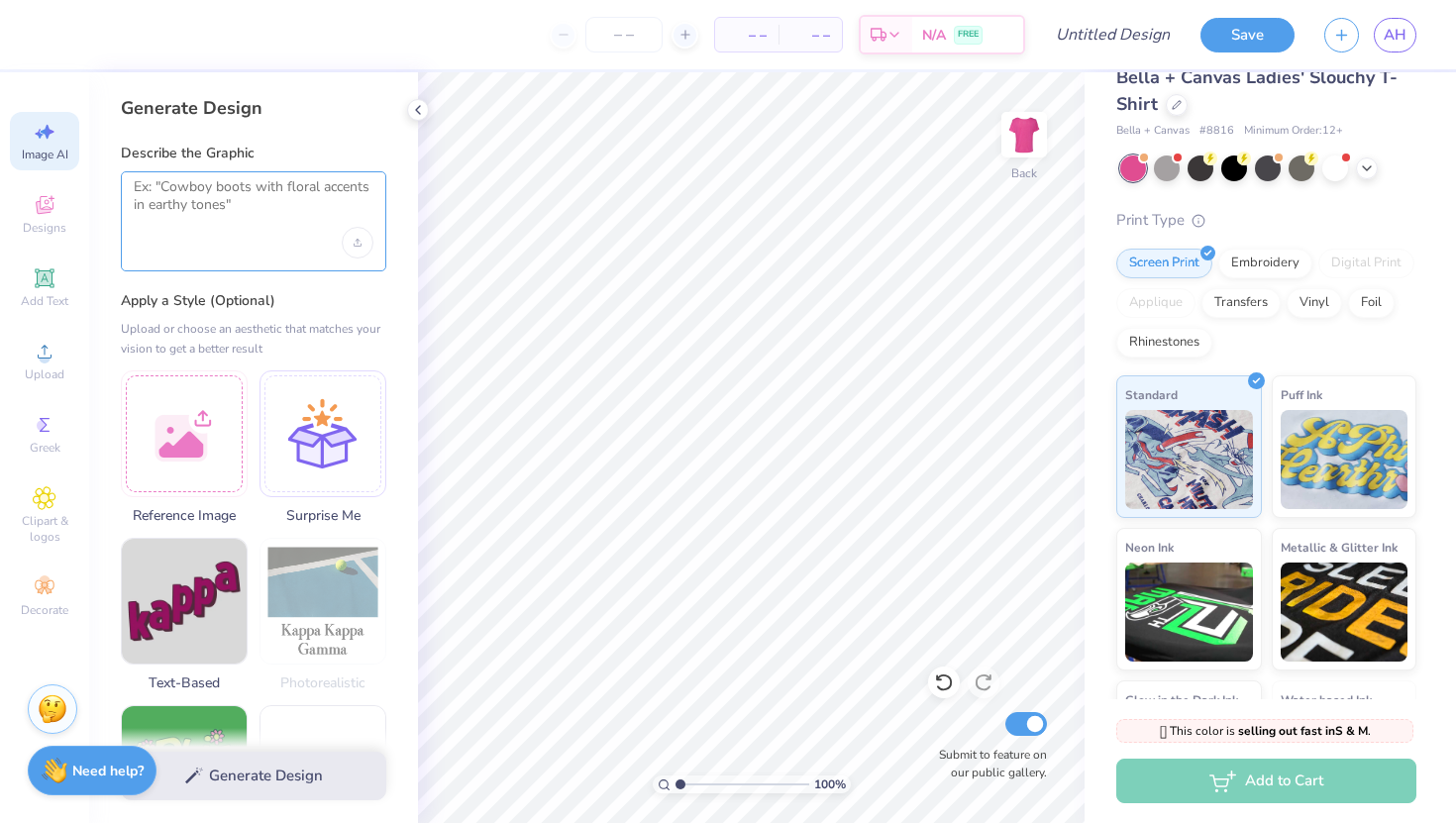 click at bounding box center [254, 203] 